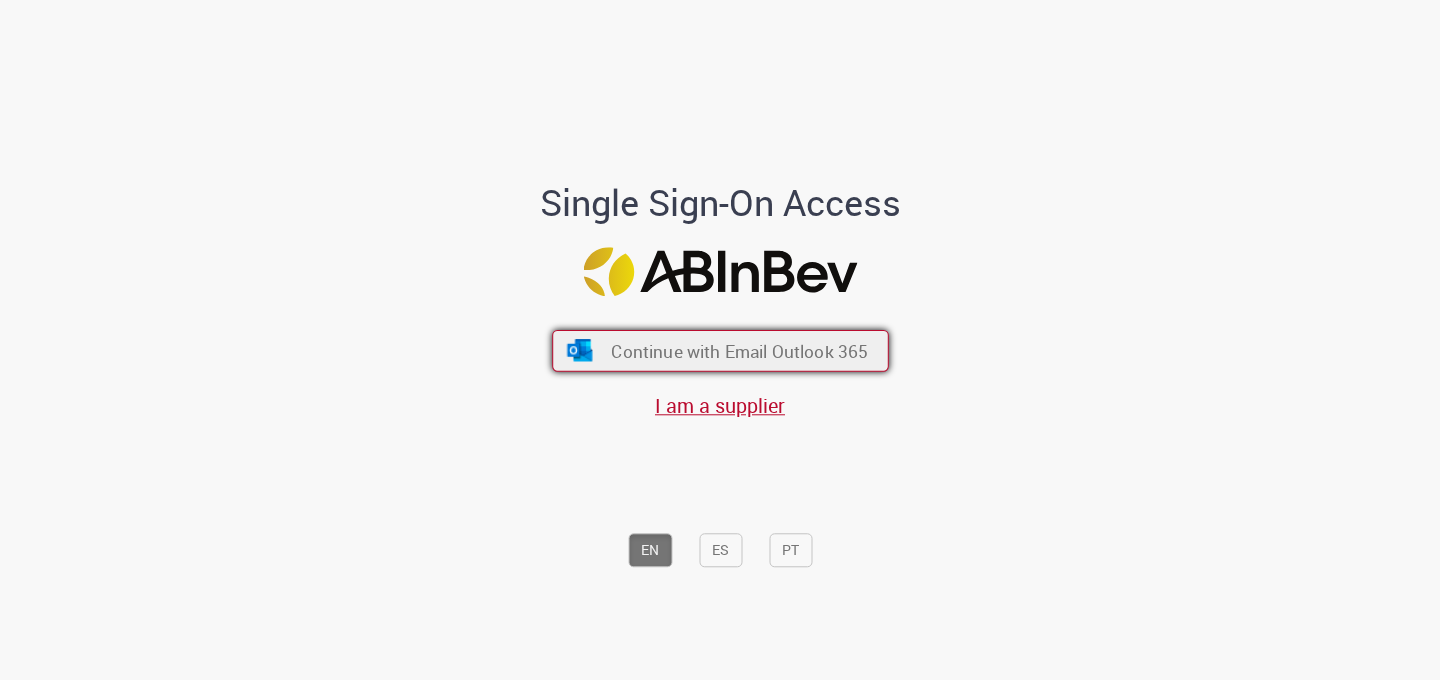 scroll, scrollTop: 0, scrollLeft: 0, axis: both 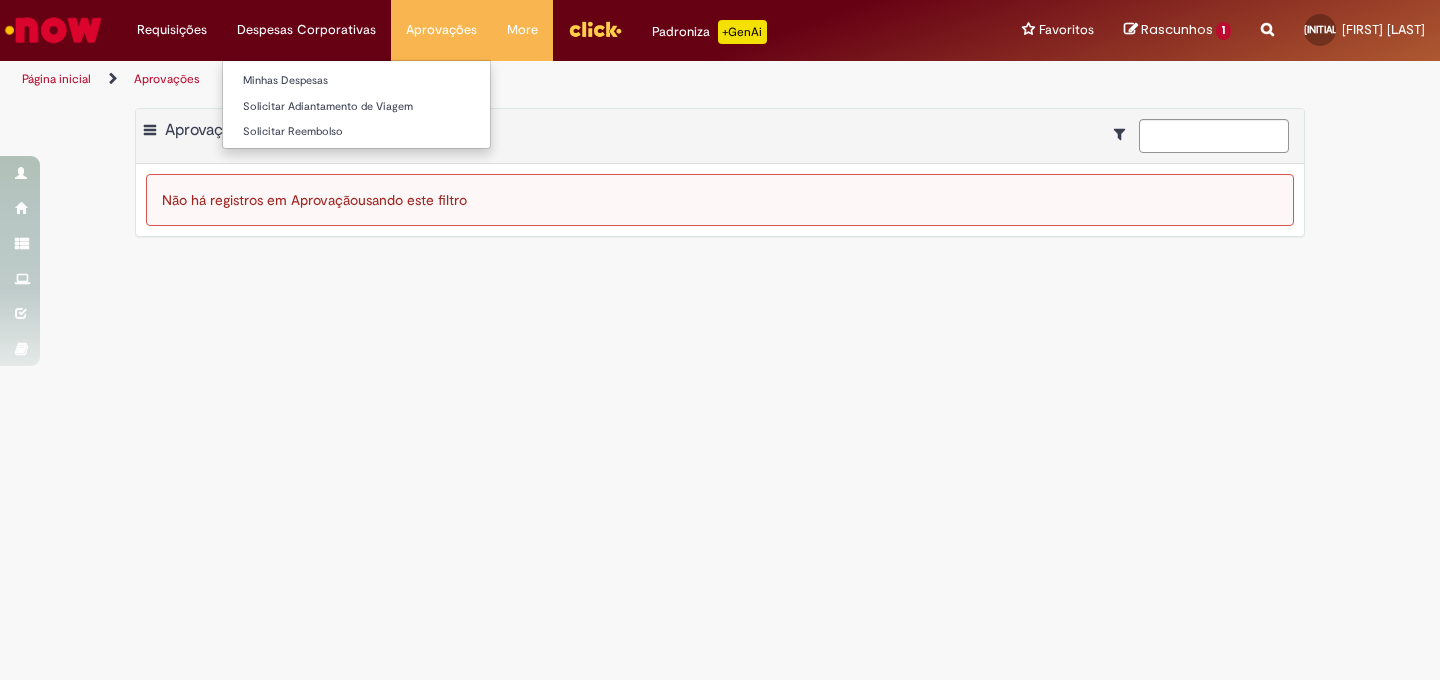 click on "Despesas Corporativas
Minhas Despesas
Solicitar Adiantamento de Viagem
Solicitar Reembolso" at bounding box center [172, 30] 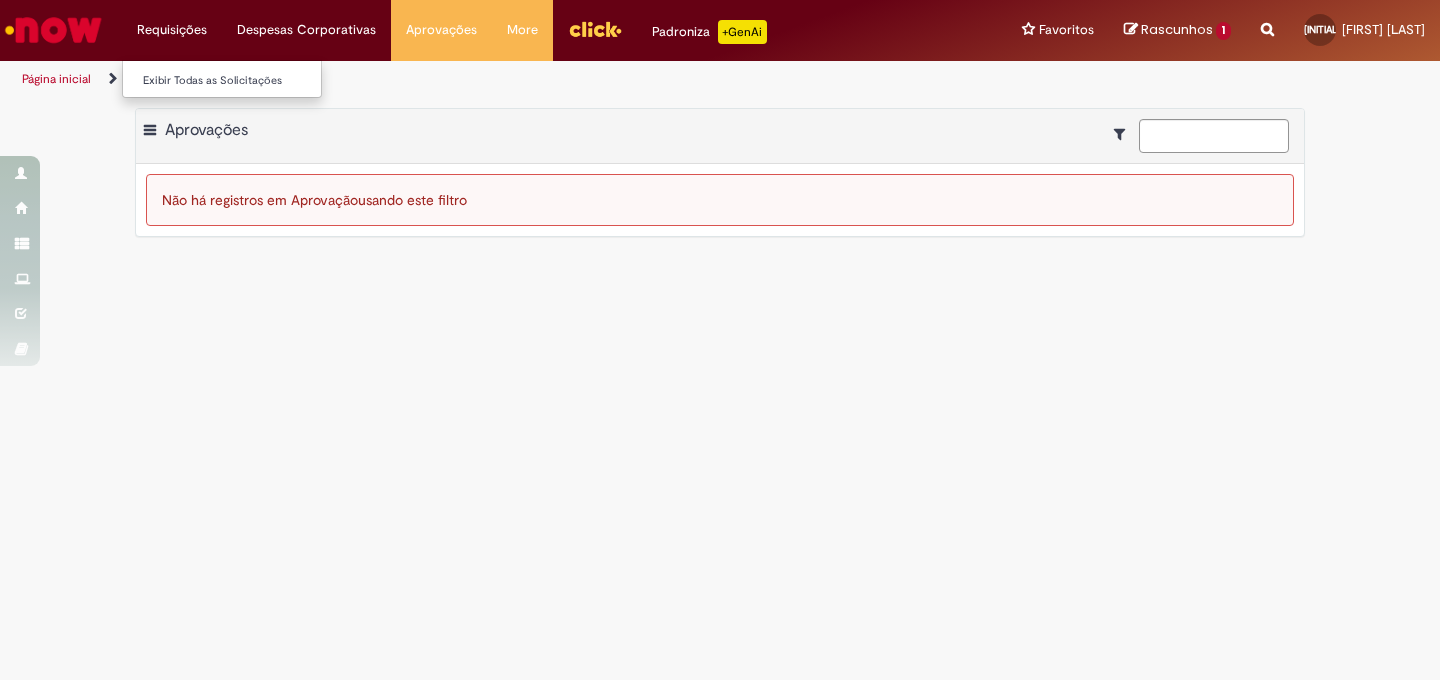click on "Requisições
Exibir Todas as Solicitações" at bounding box center (172, 30) 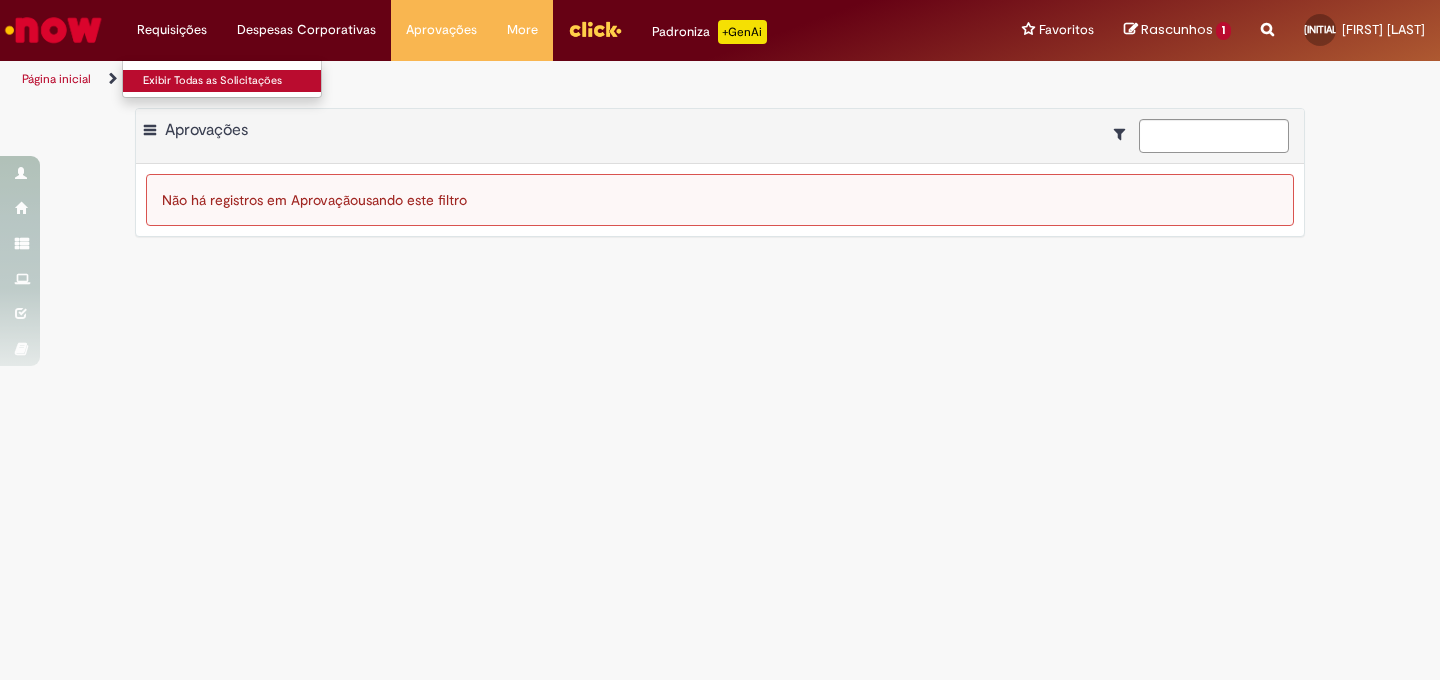 click on "Exibir Todas as Solicitações" at bounding box center (233, 81) 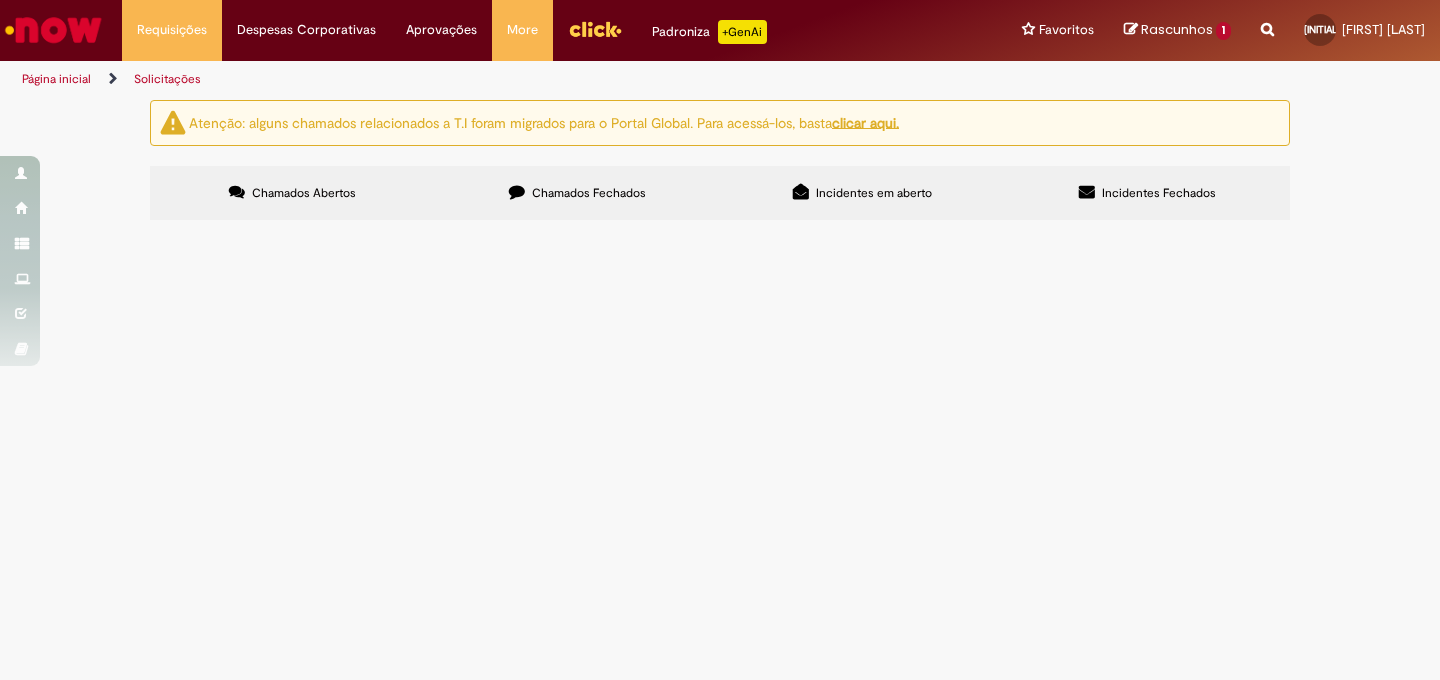 click on "Chamados Fechados" at bounding box center [577, 193] 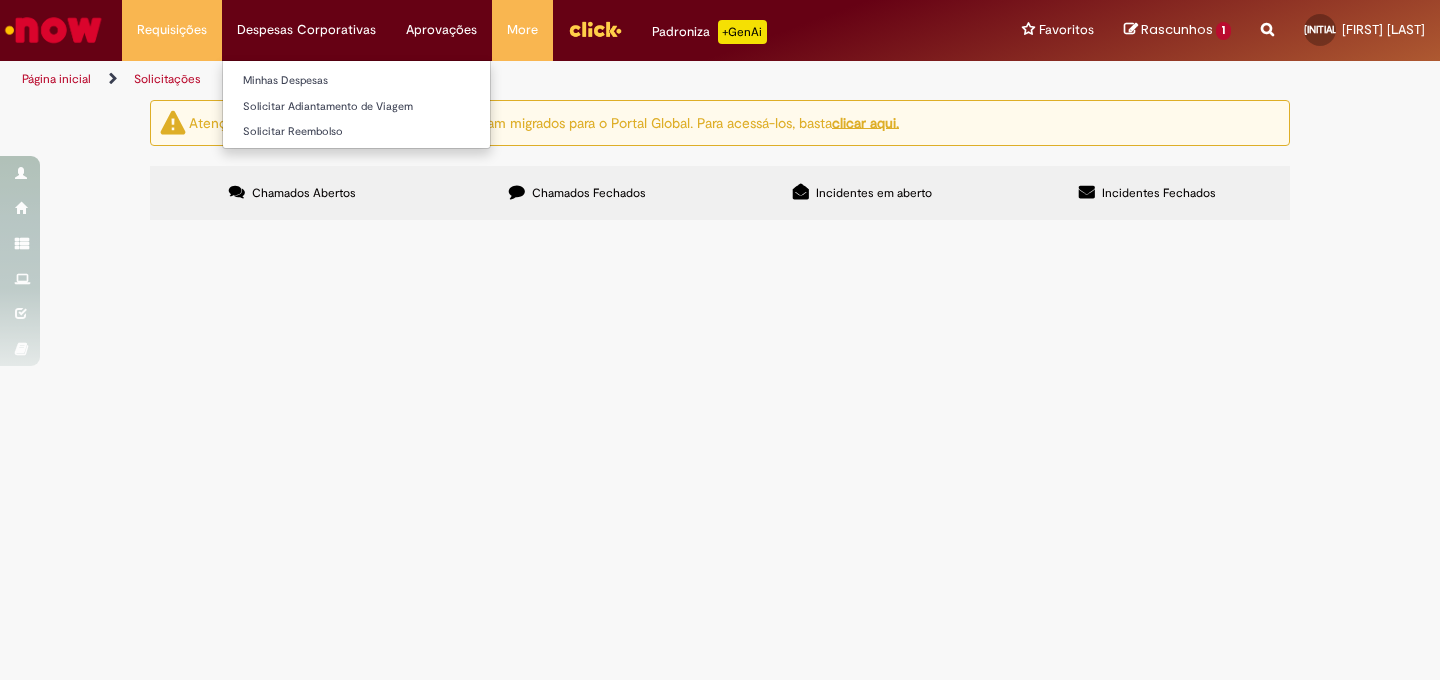 click on "Despesas Corporativas
Minhas Despesas
Solicitar Adiantamento de Viagem
Solicitar Reembolso" at bounding box center (172, 30) 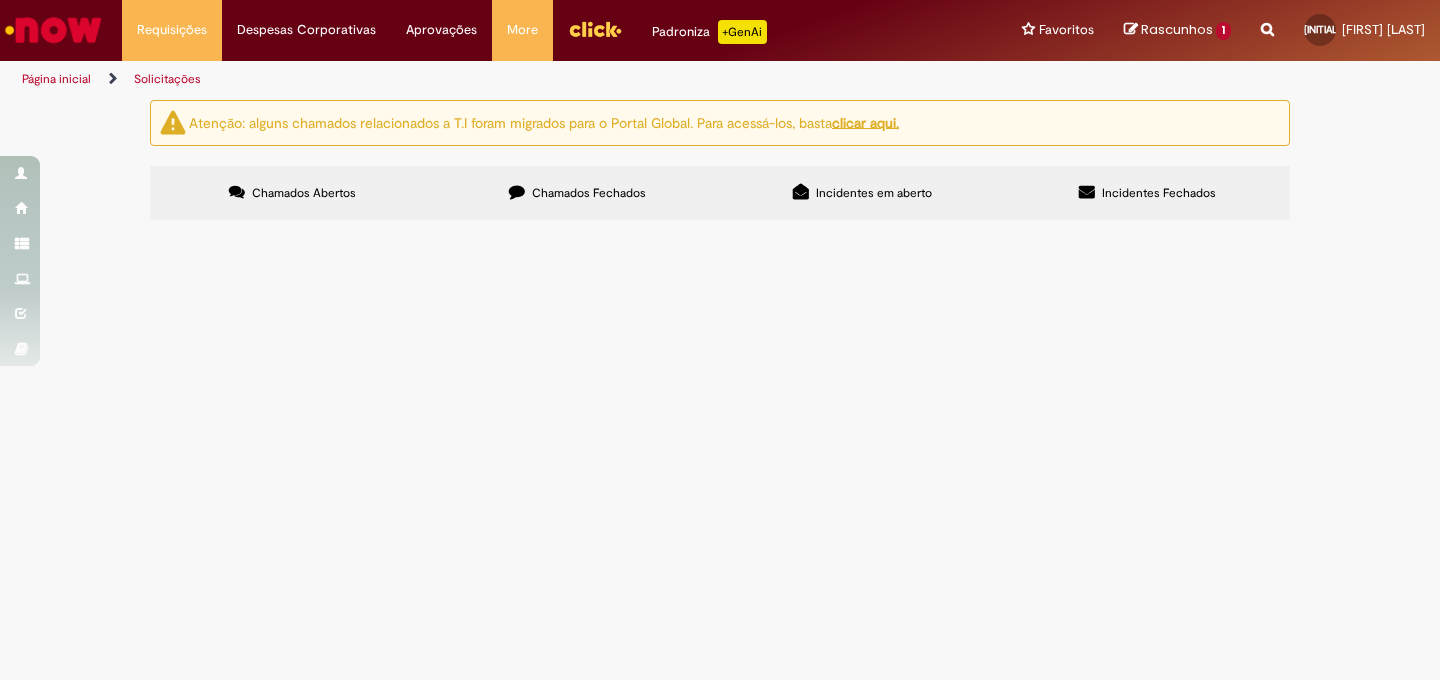 click on "Rascunhos" at bounding box center [1177, 29] 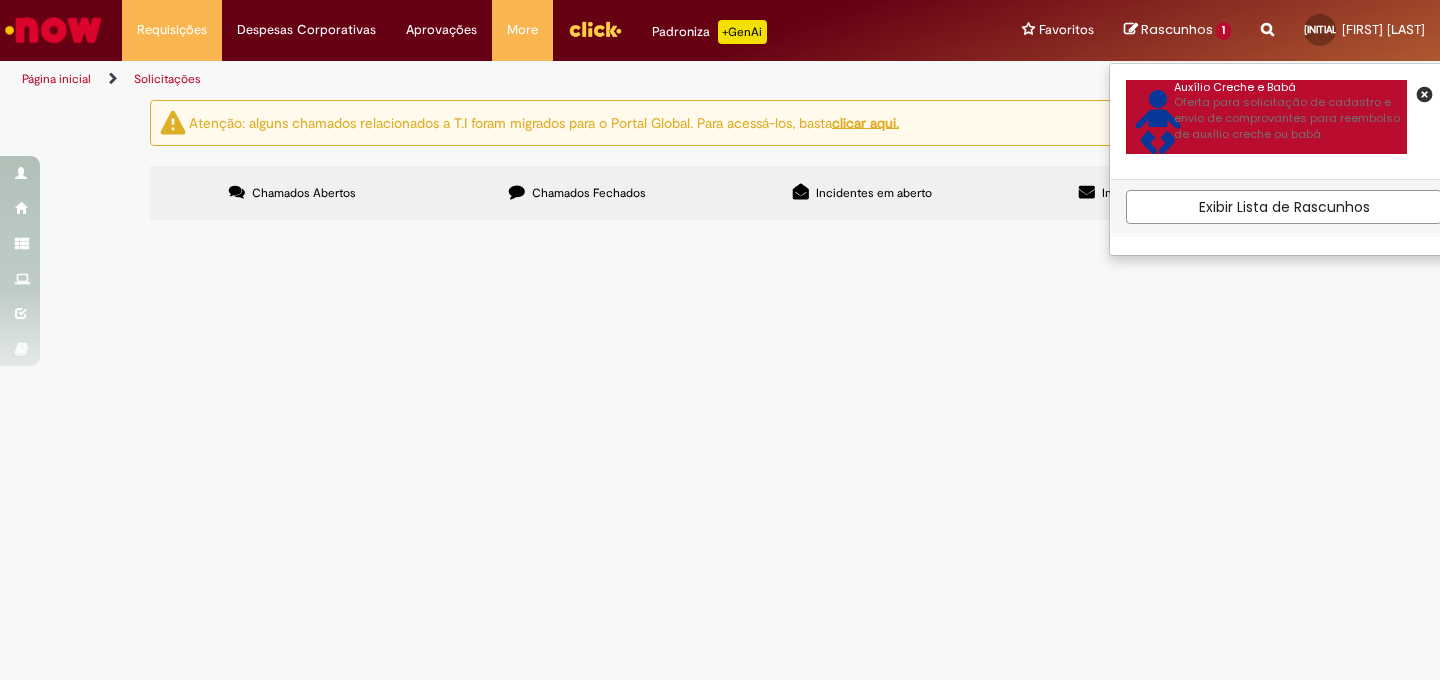 click on "Oferta para solicitação de cadastro e envio de comprovantes para reembolso de auxílio creche ou babá" at bounding box center [1290, 118] 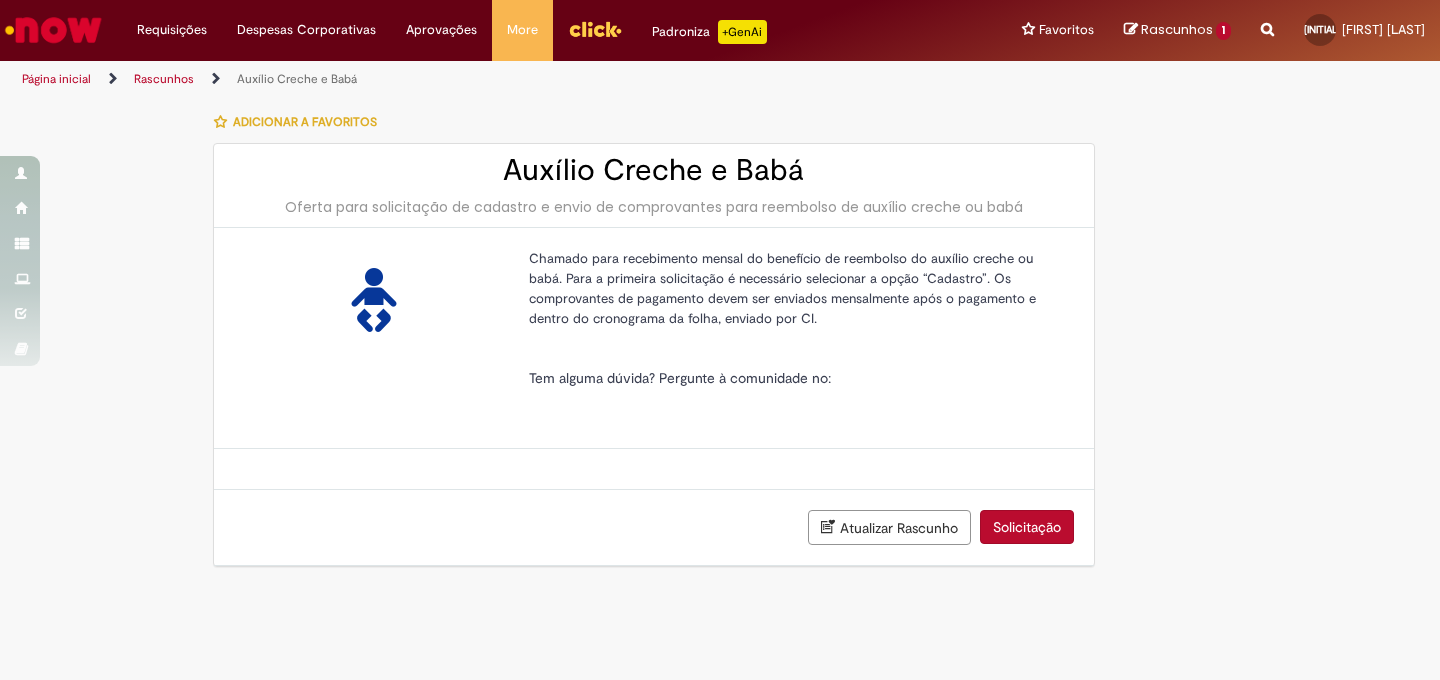 select on "********" 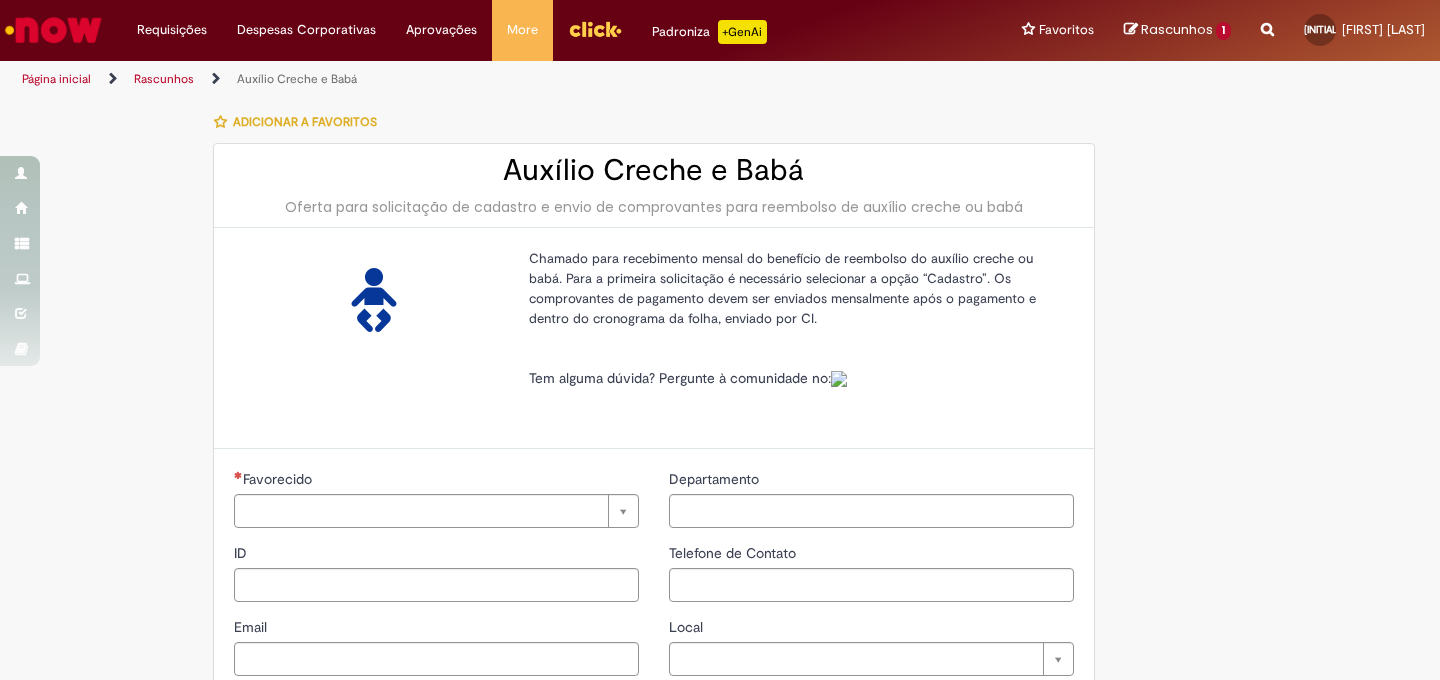 type on "********" 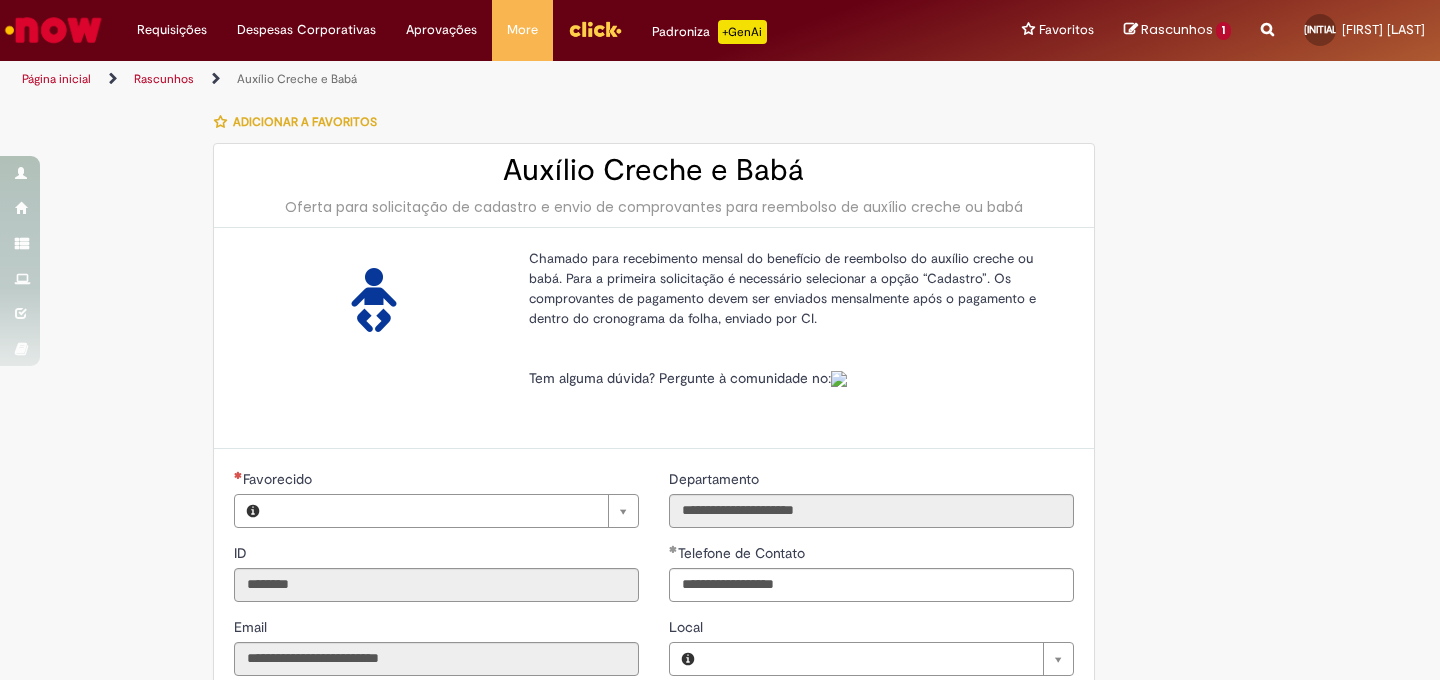 type on "**********" 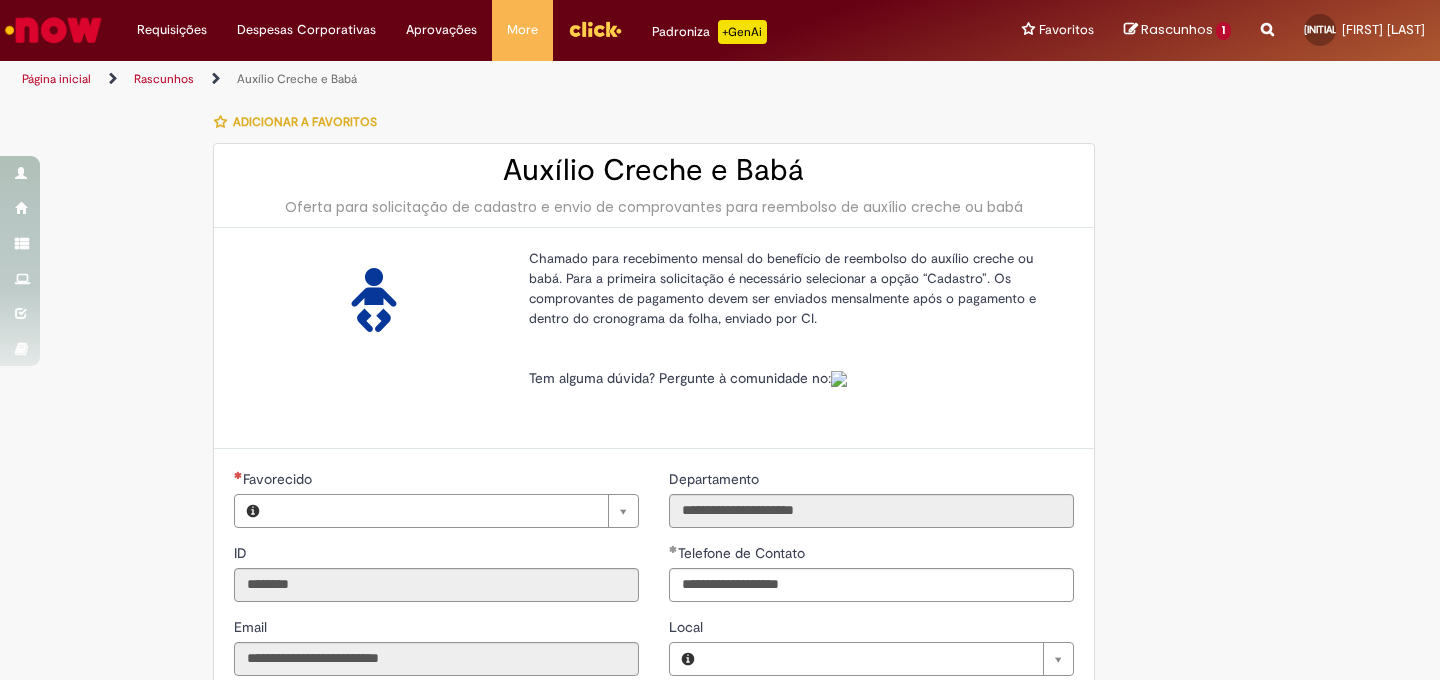 type on "**********" 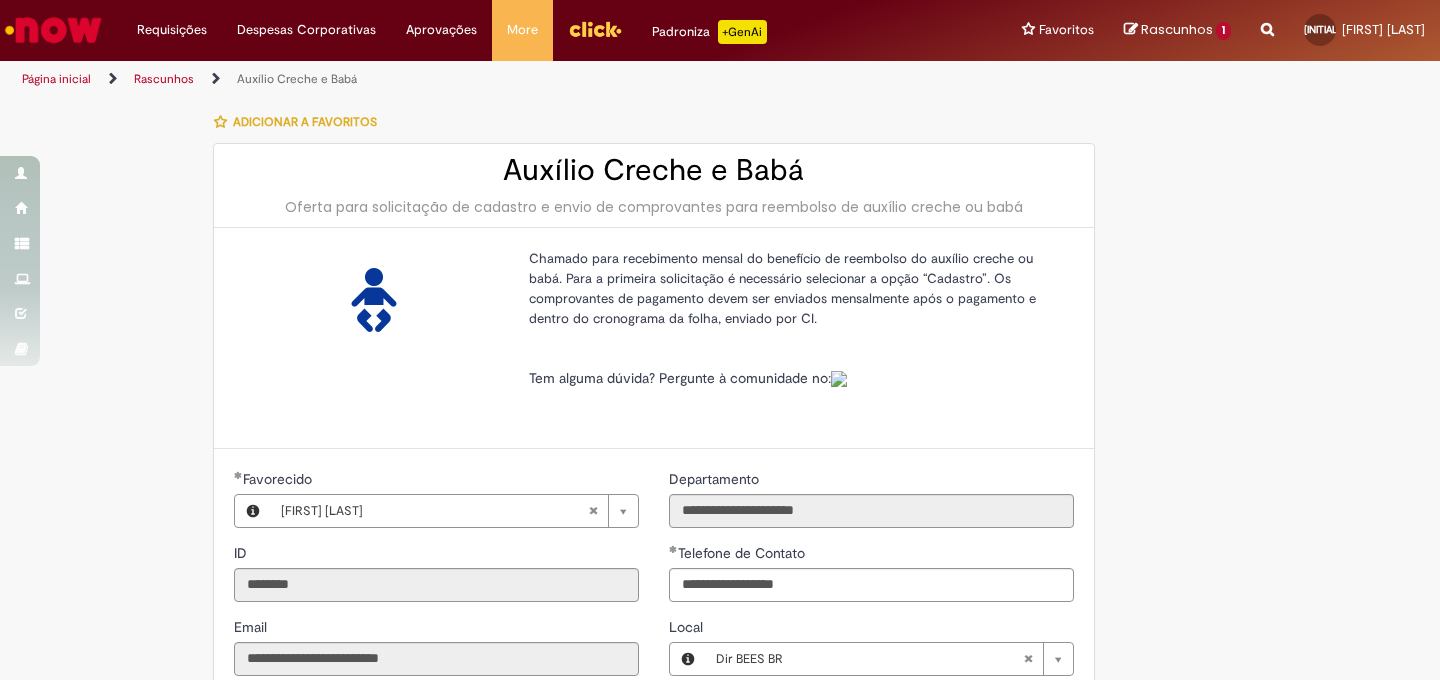 type on "**********" 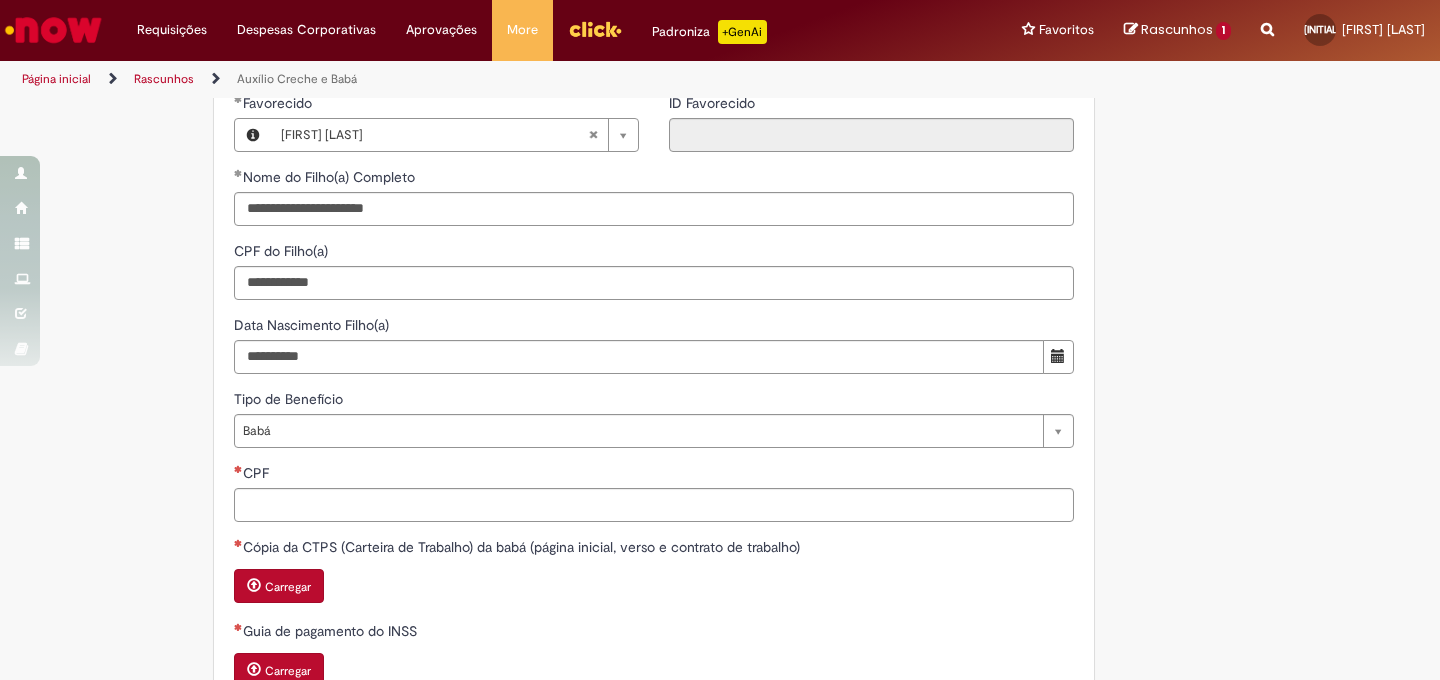 scroll, scrollTop: 813, scrollLeft: 0, axis: vertical 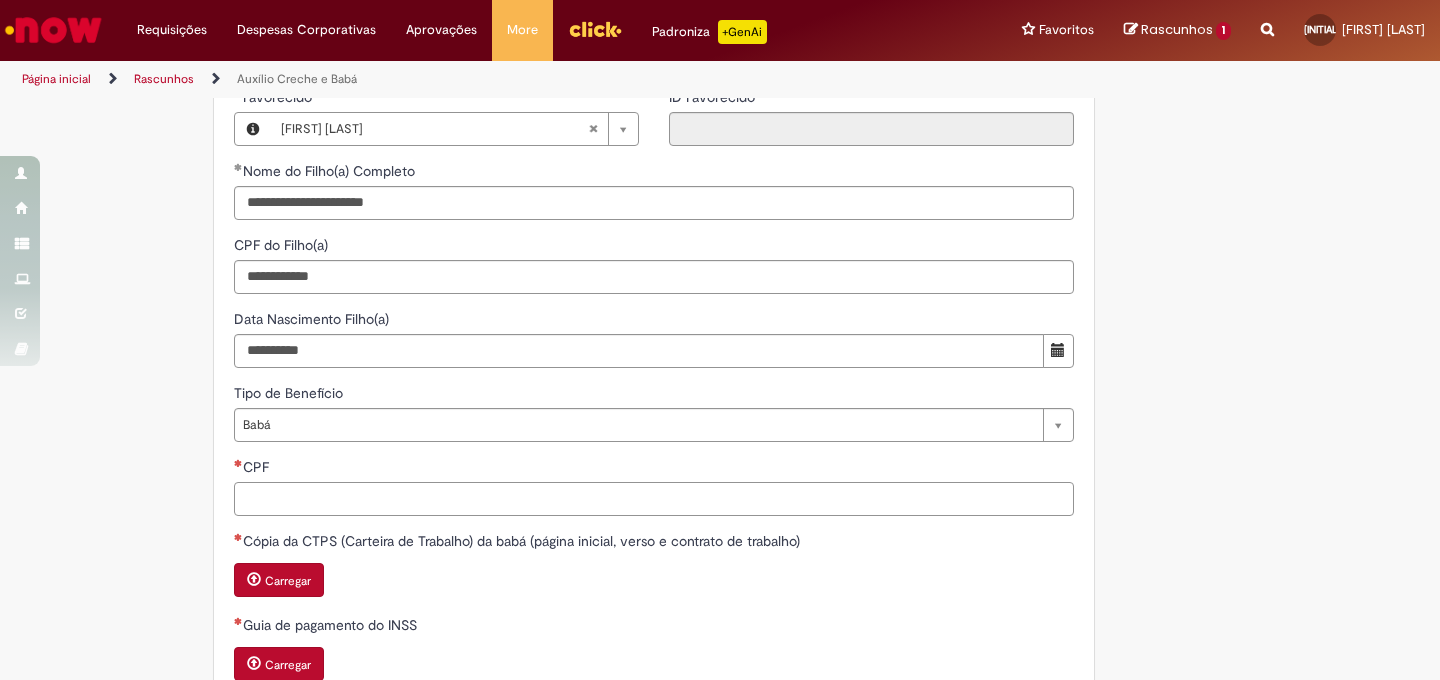 click on "CPF" at bounding box center [654, 499] 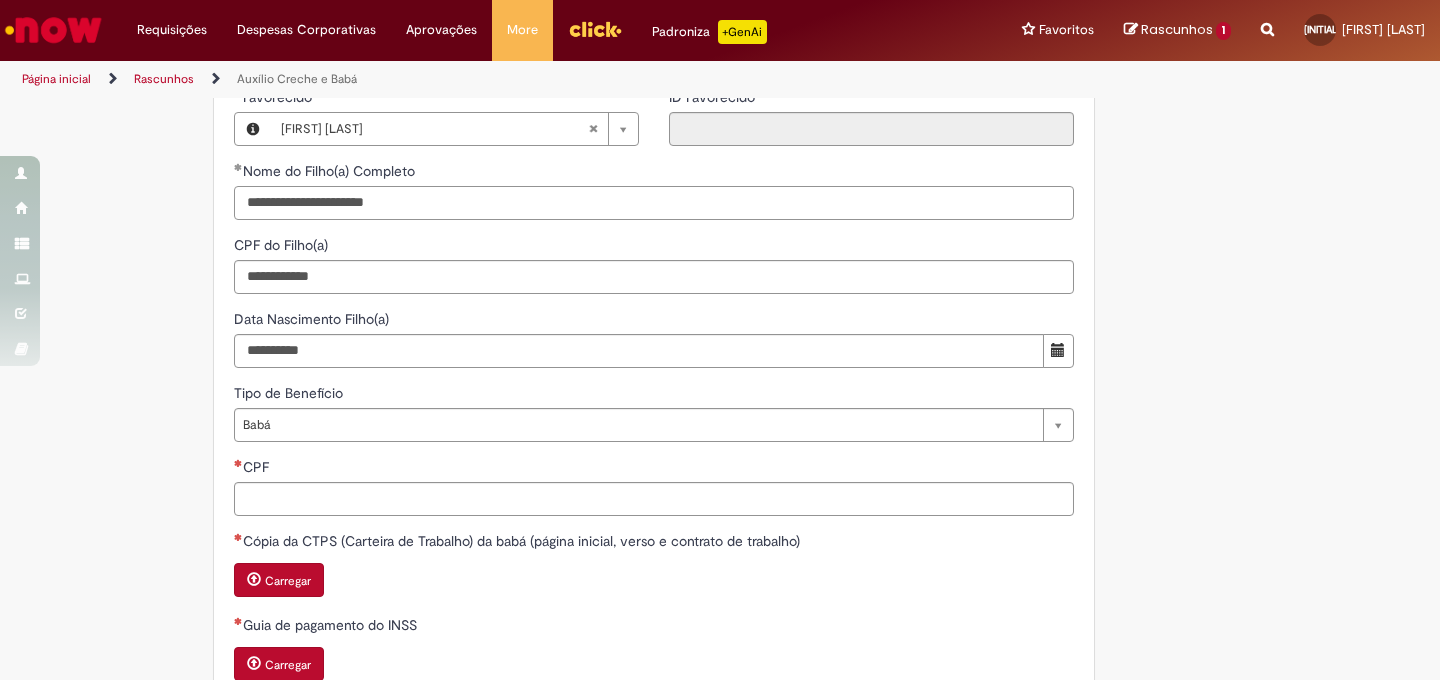 click on "**********" at bounding box center [654, 203] 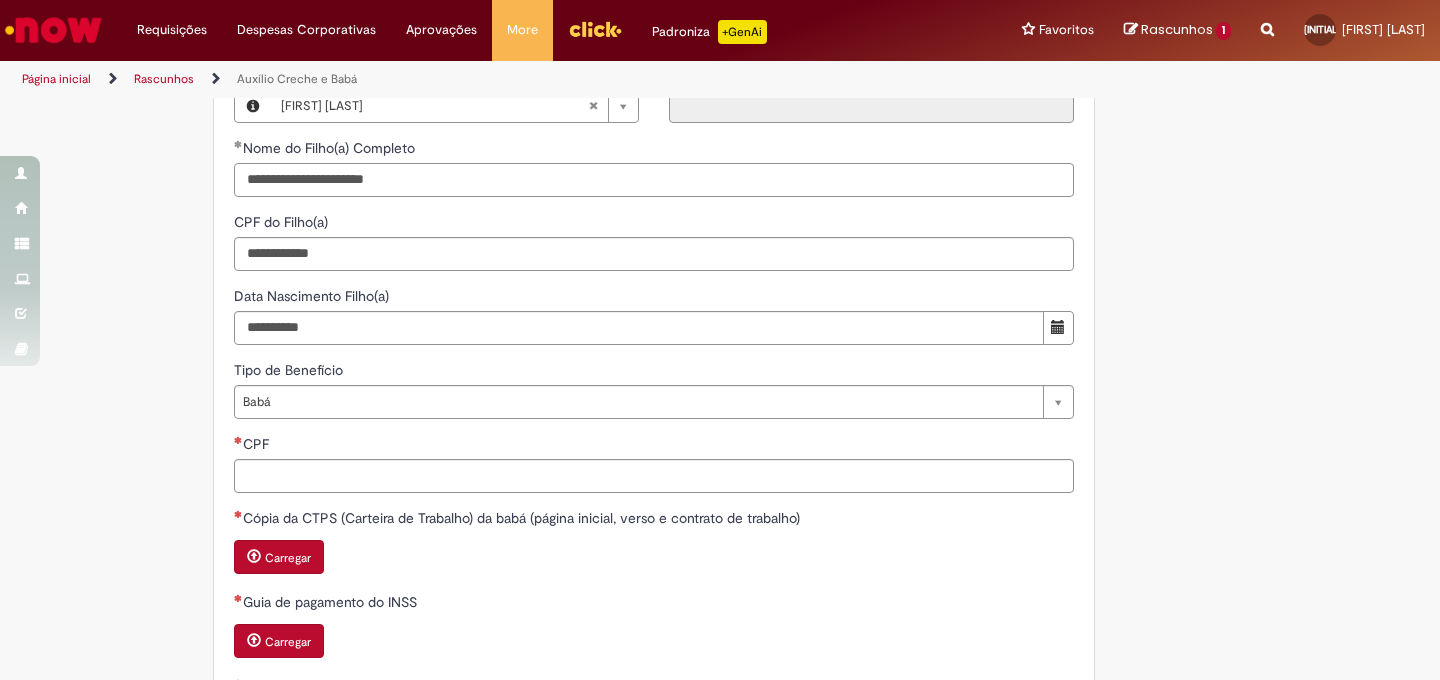 scroll, scrollTop: 820, scrollLeft: 0, axis: vertical 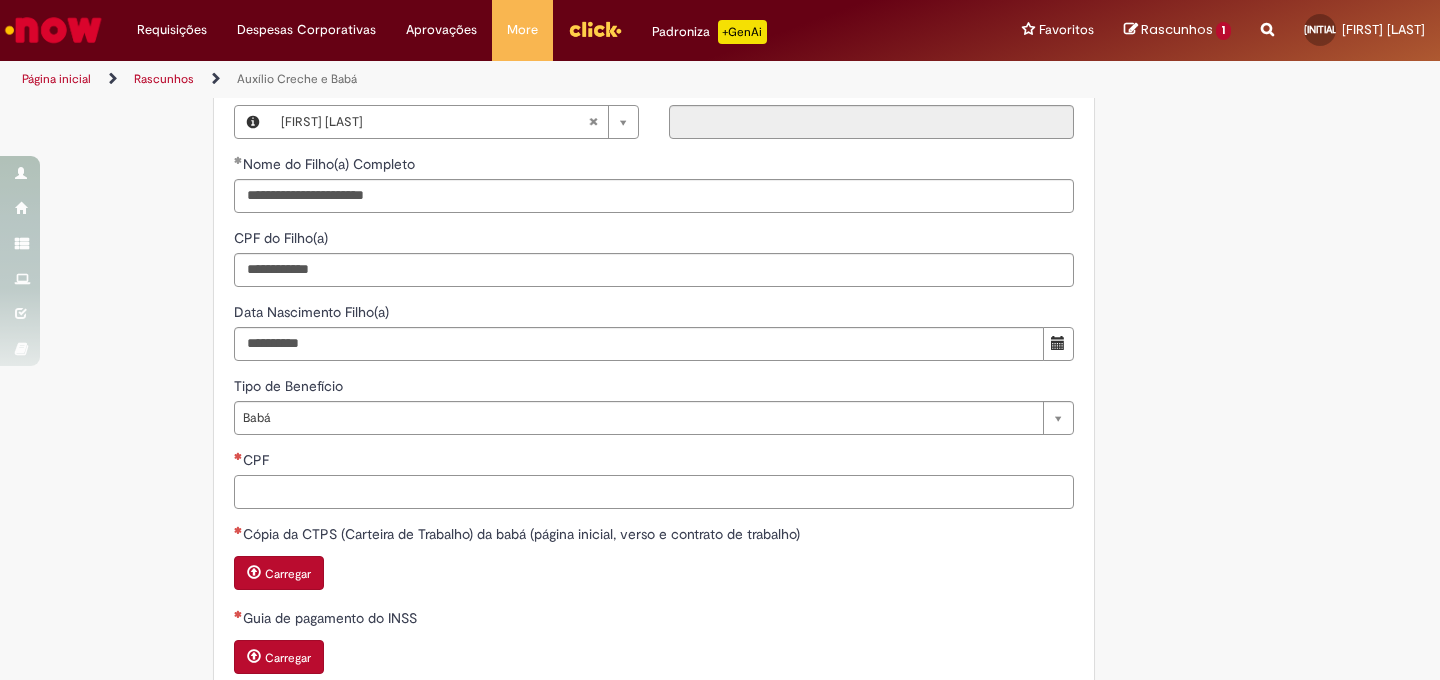 click on "CPF" at bounding box center [654, 492] 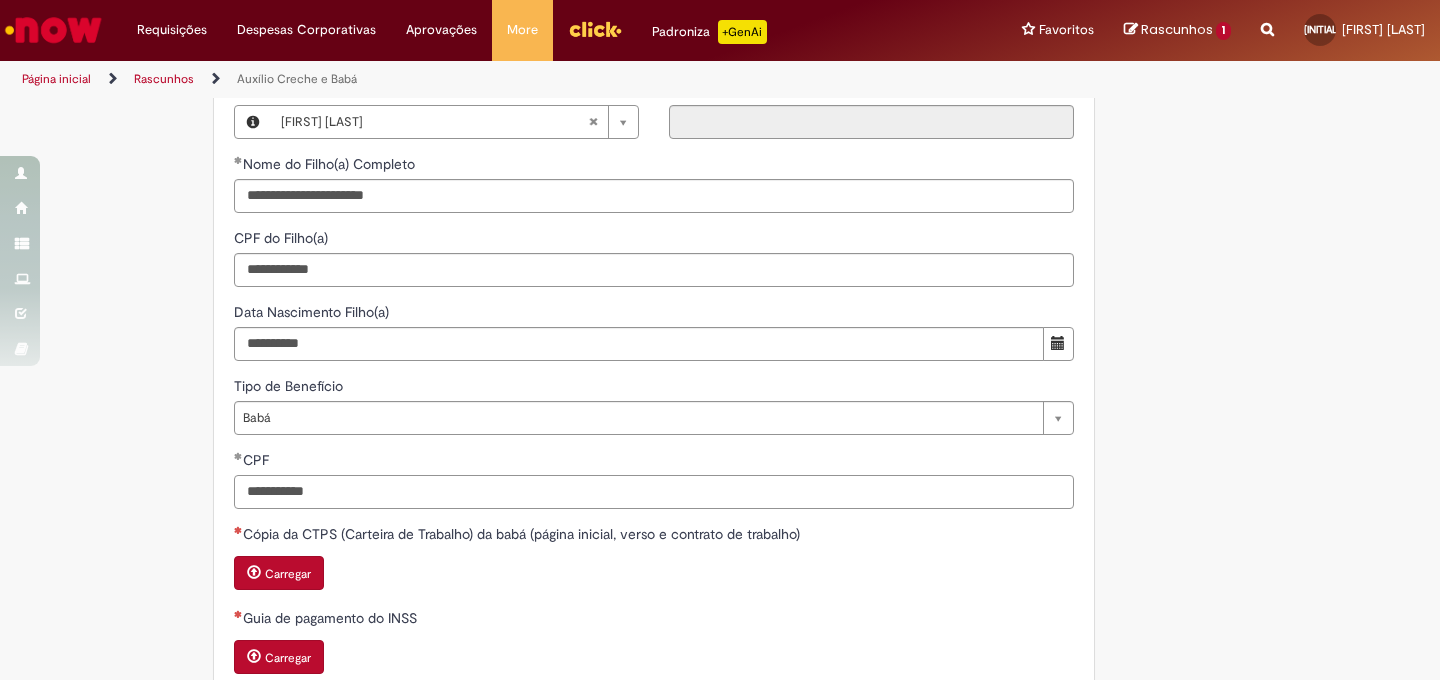 type on "**********" 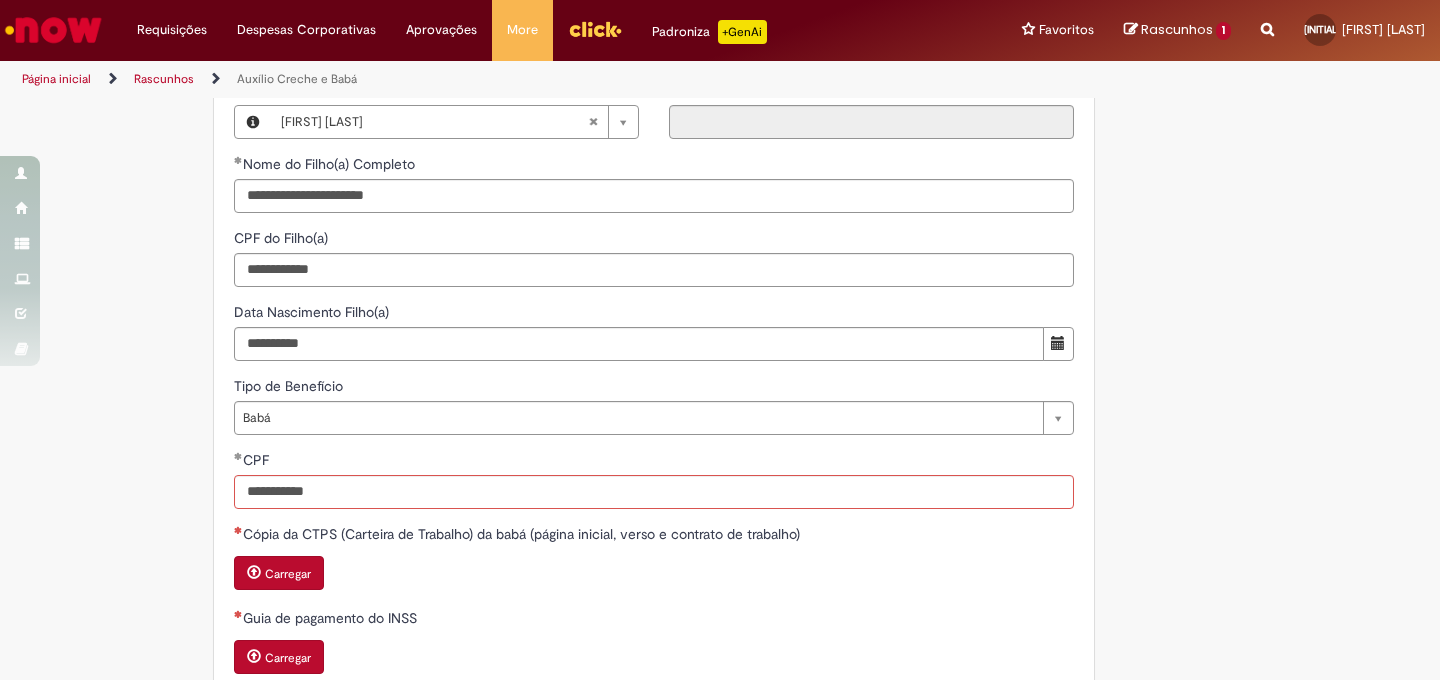 type 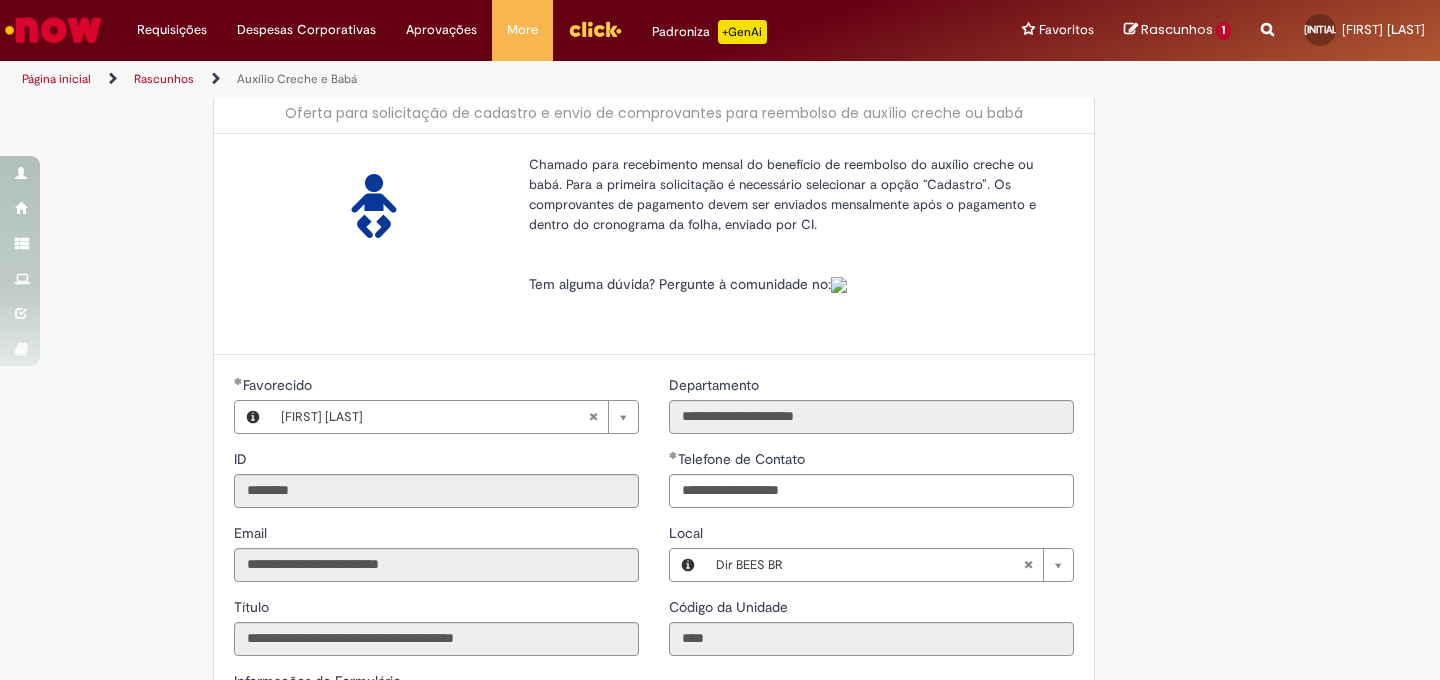 scroll, scrollTop: 0, scrollLeft: 0, axis: both 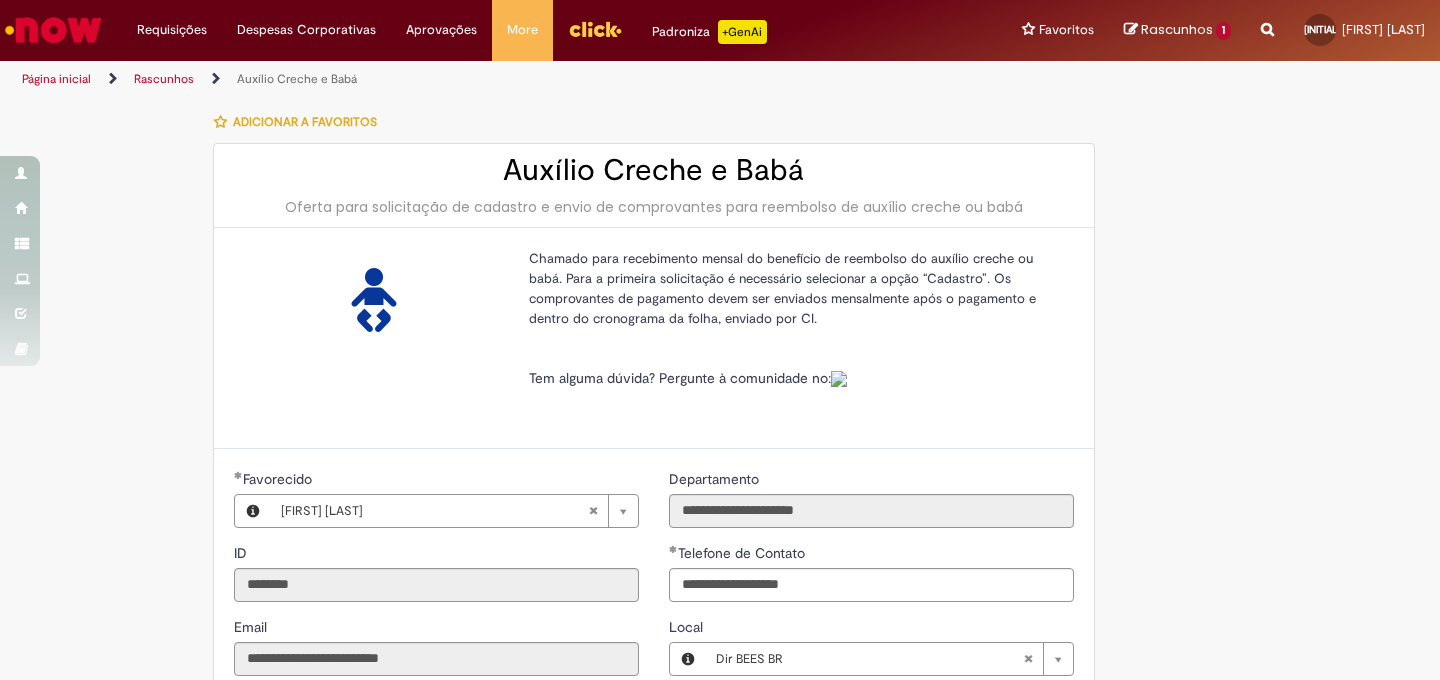 click on "Rascunhos" at bounding box center [164, 79] 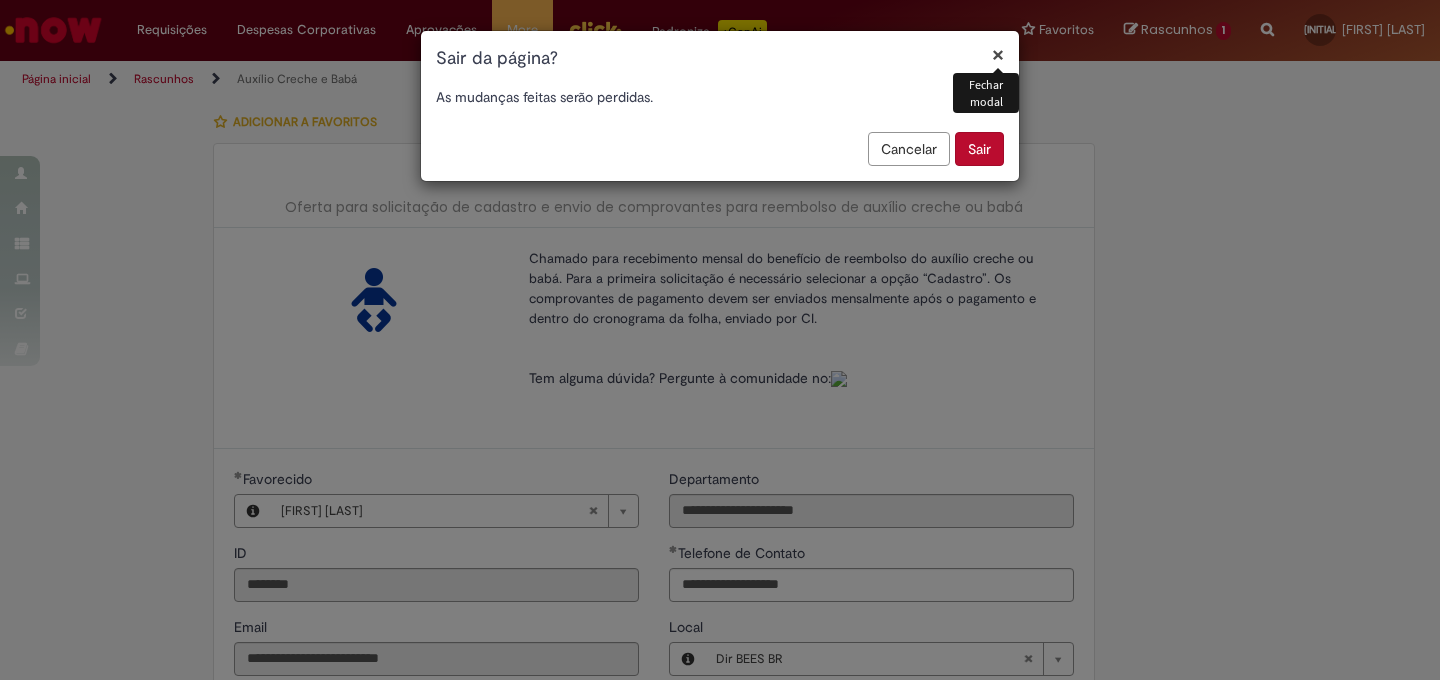 click on "Sair" at bounding box center [979, 149] 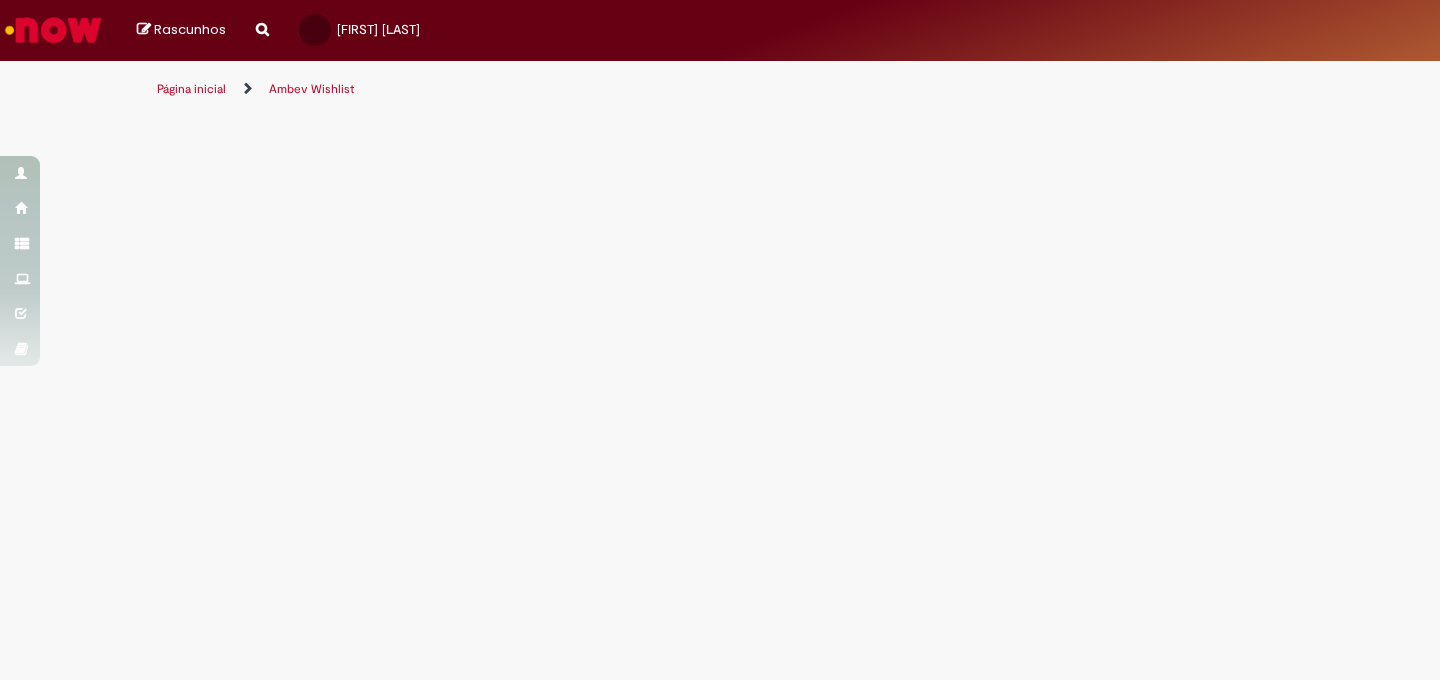 scroll, scrollTop: 0, scrollLeft: 0, axis: both 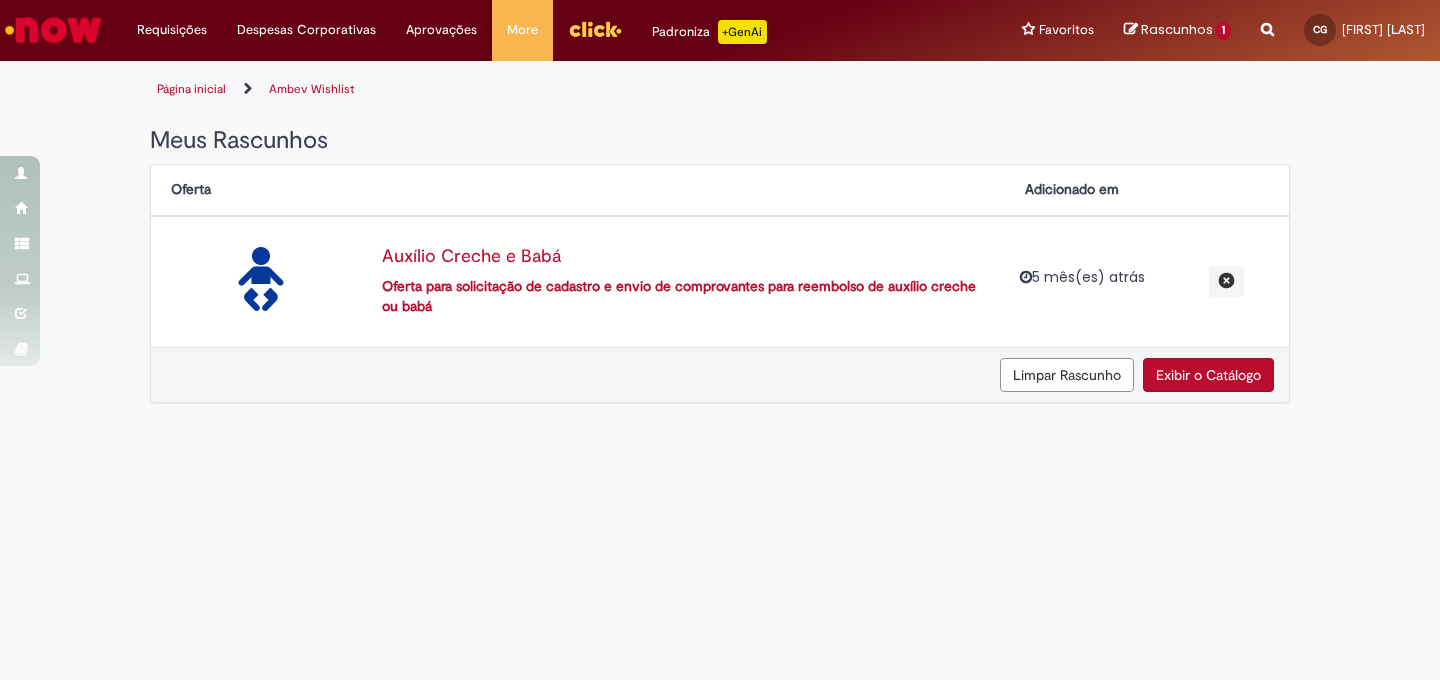 click on "Oferta para solicitação de cadastro e envio de comprovantes para reembolso de auxílio creche ou babá" at bounding box center [683, 297] 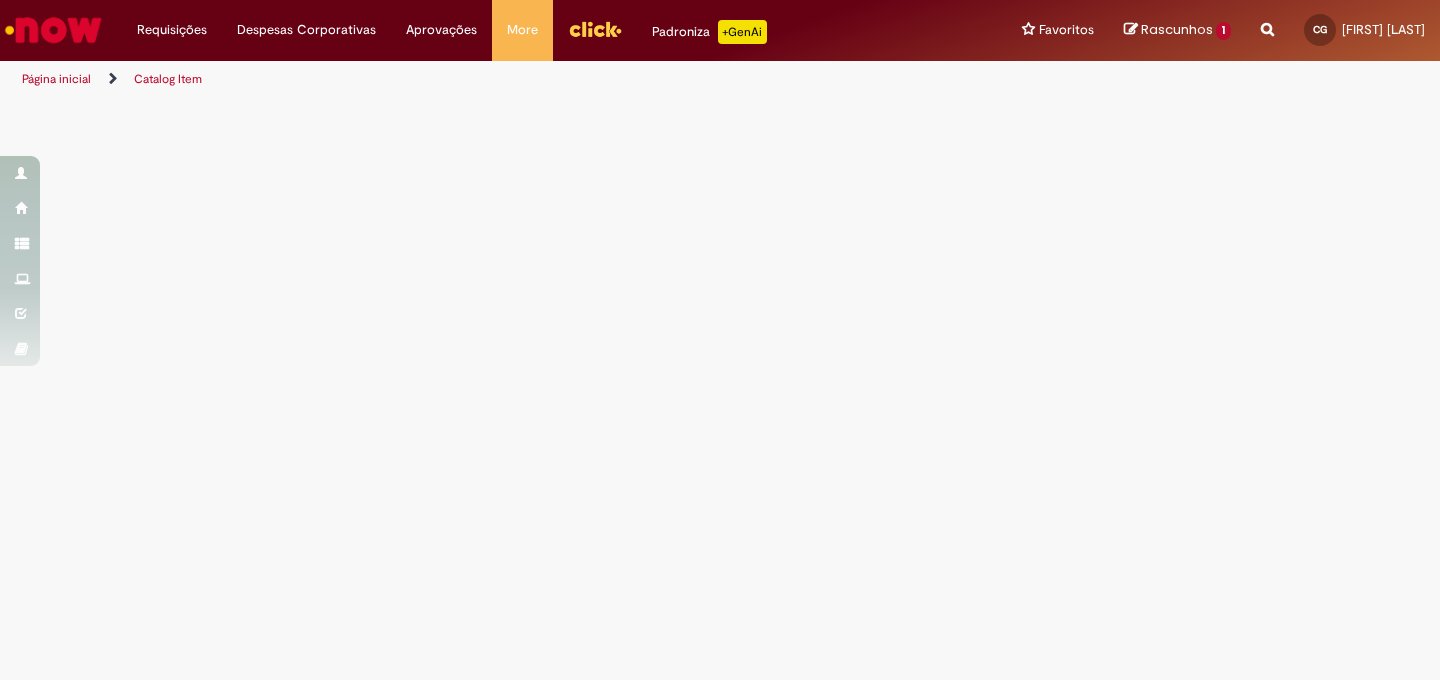 select on "********" 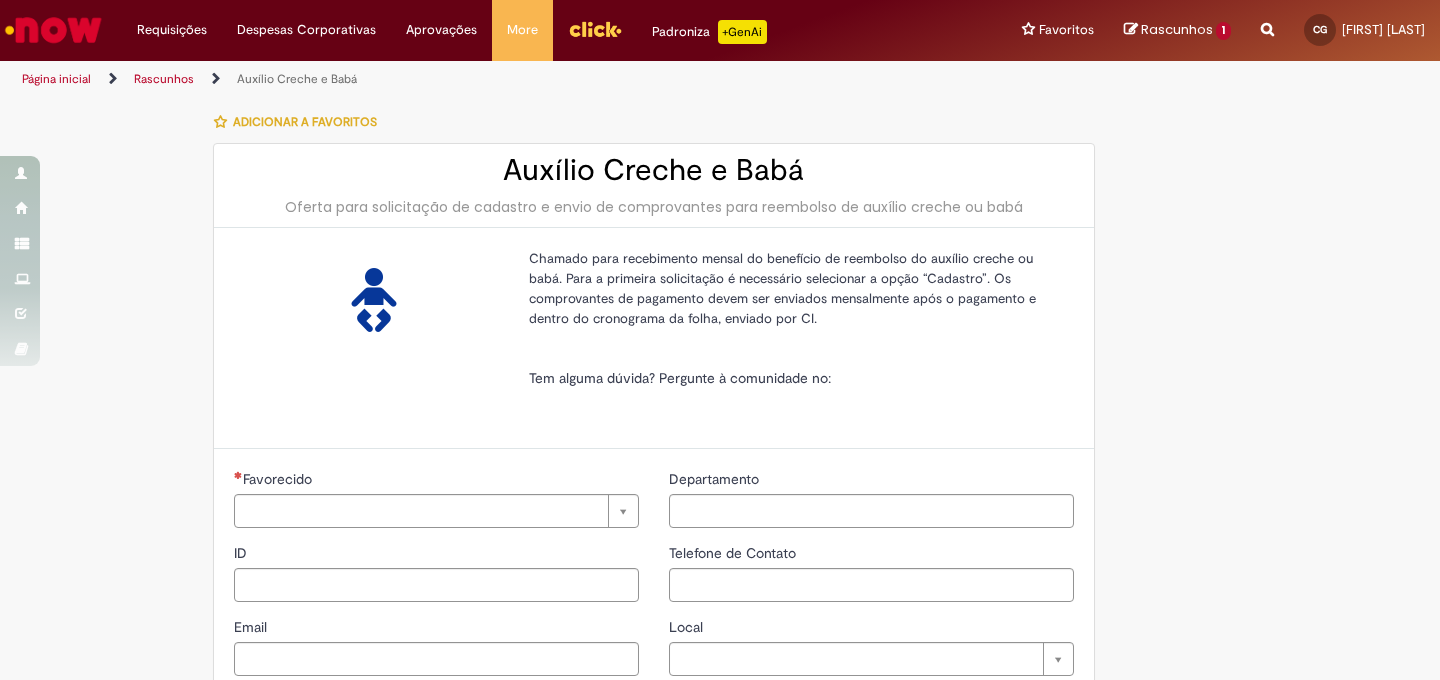 type on "********" 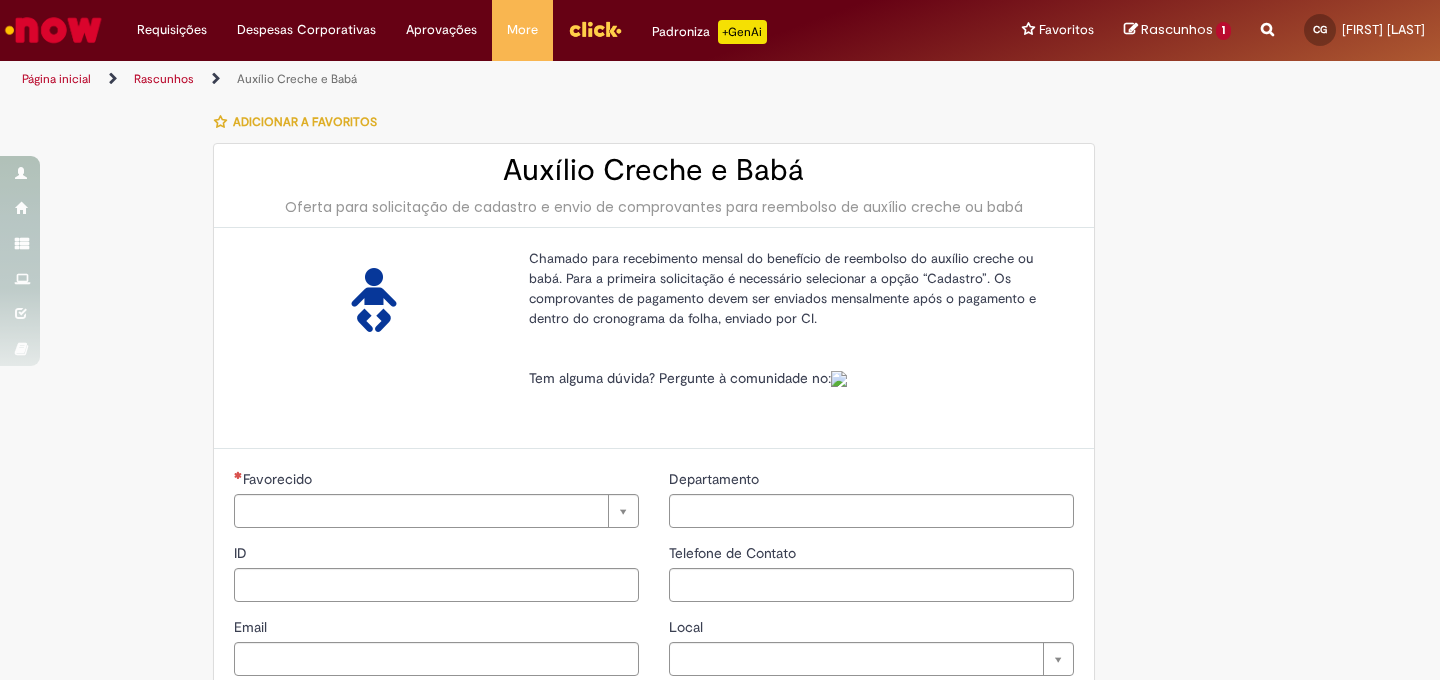 type on "**********" 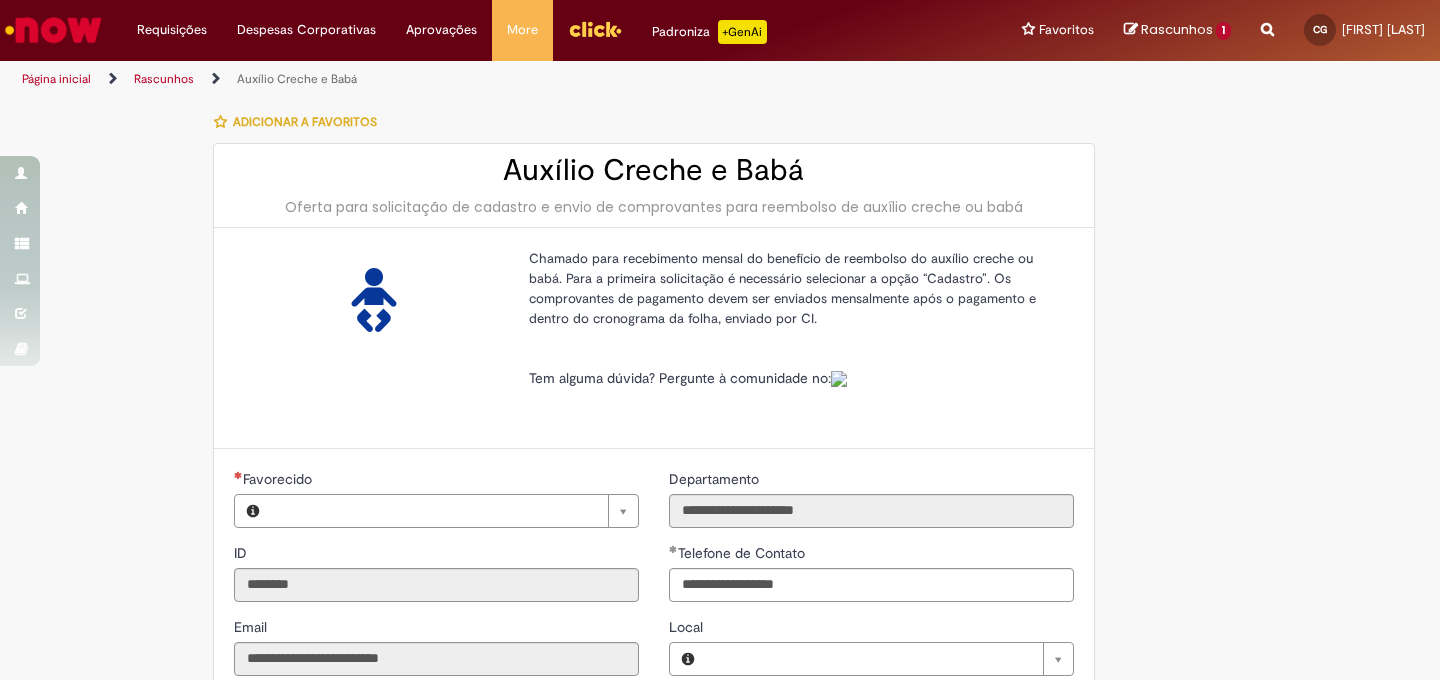type on "**********" 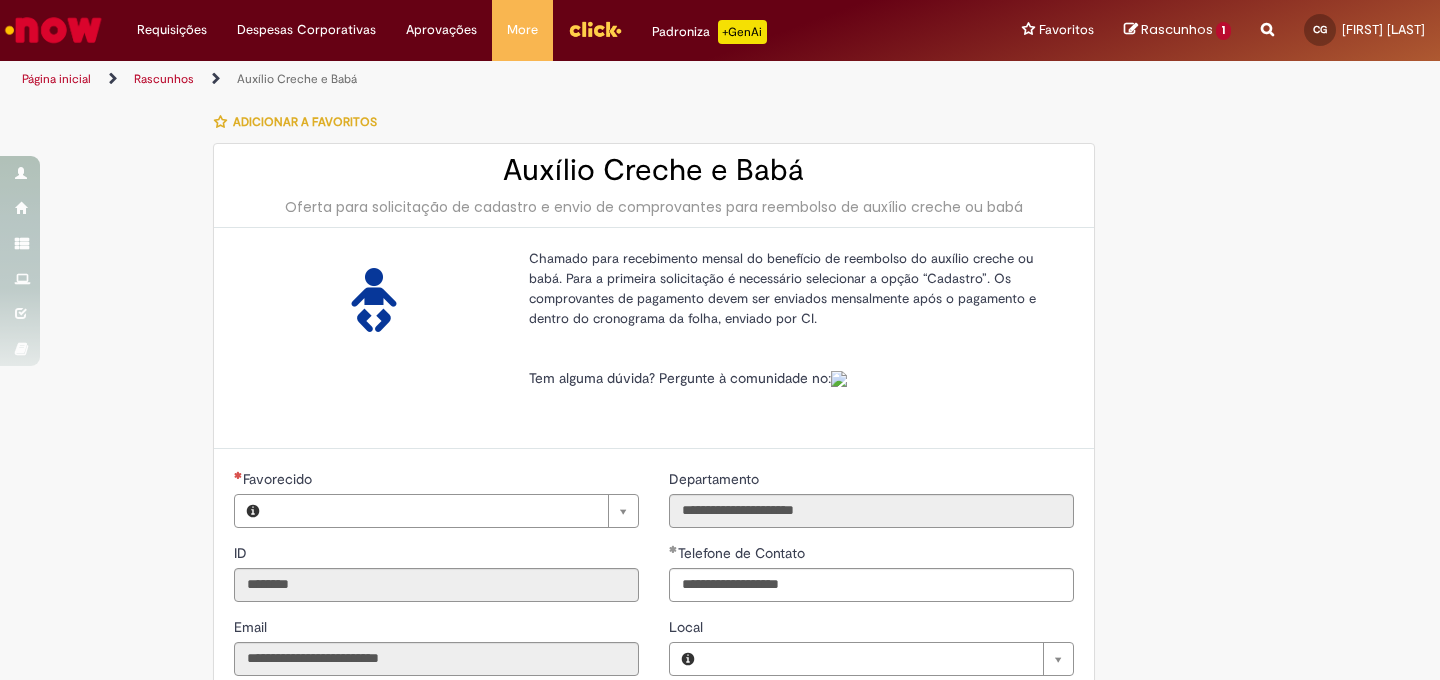 type on "**********" 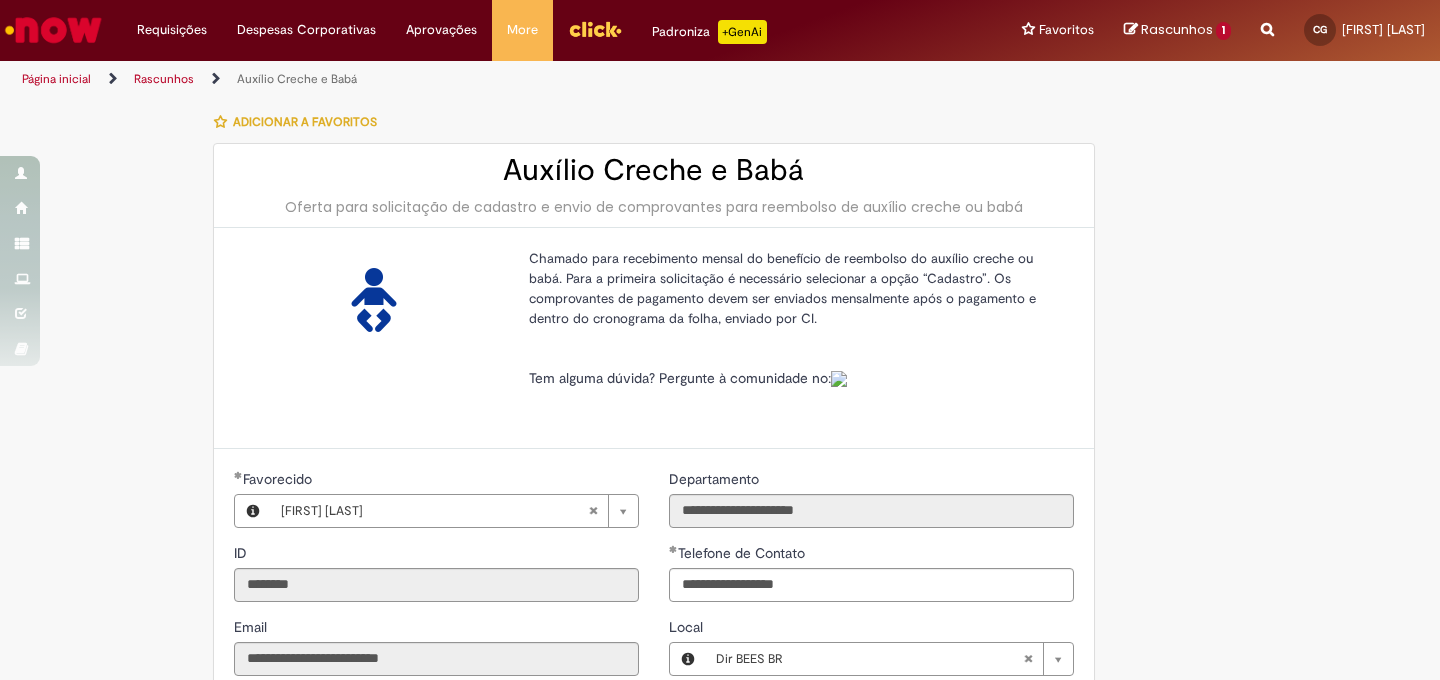 type on "**********" 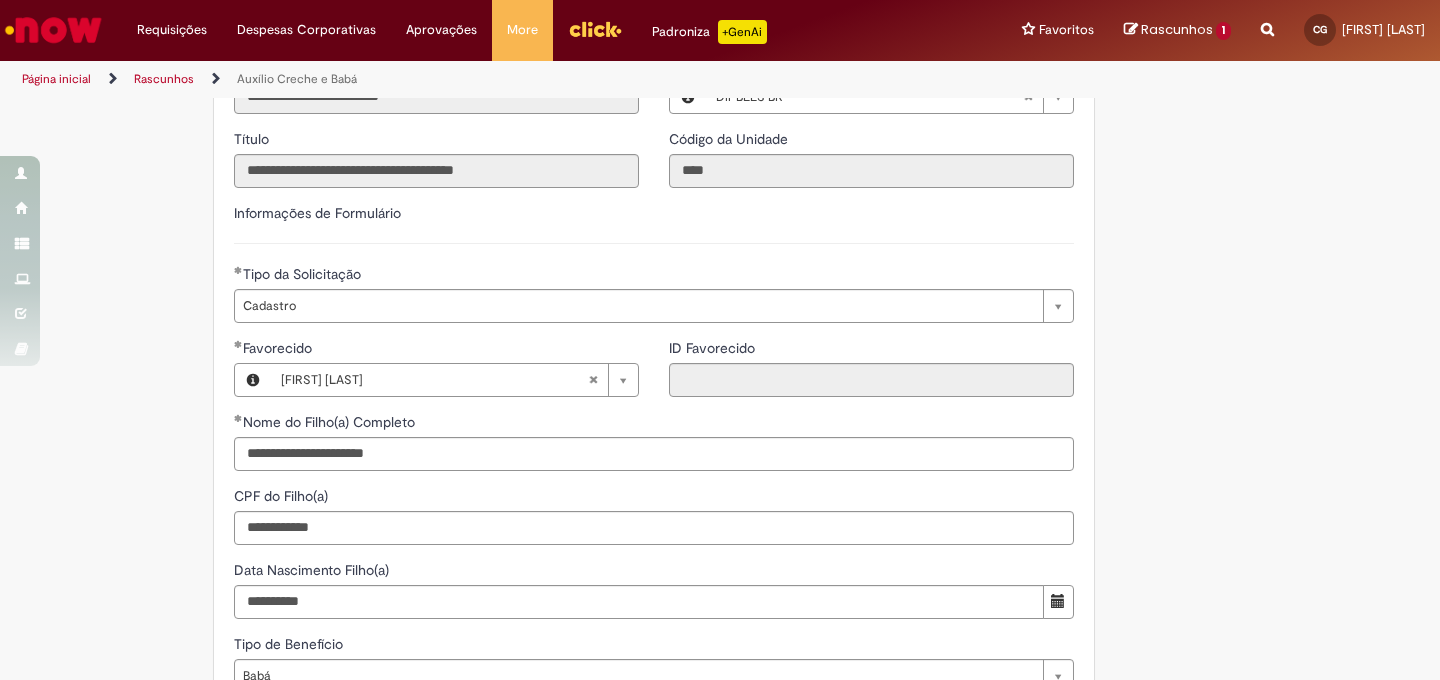 scroll, scrollTop: 570, scrollLeft: 0, axis: vertical 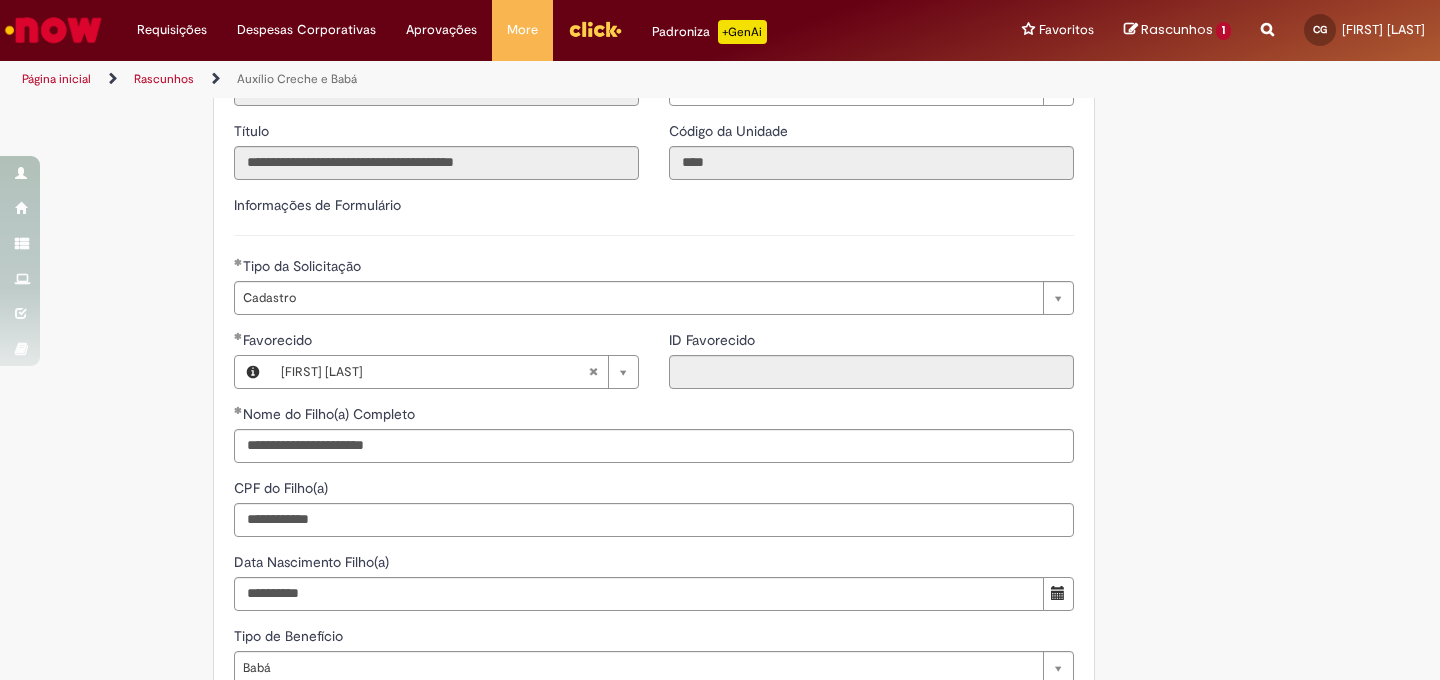 type 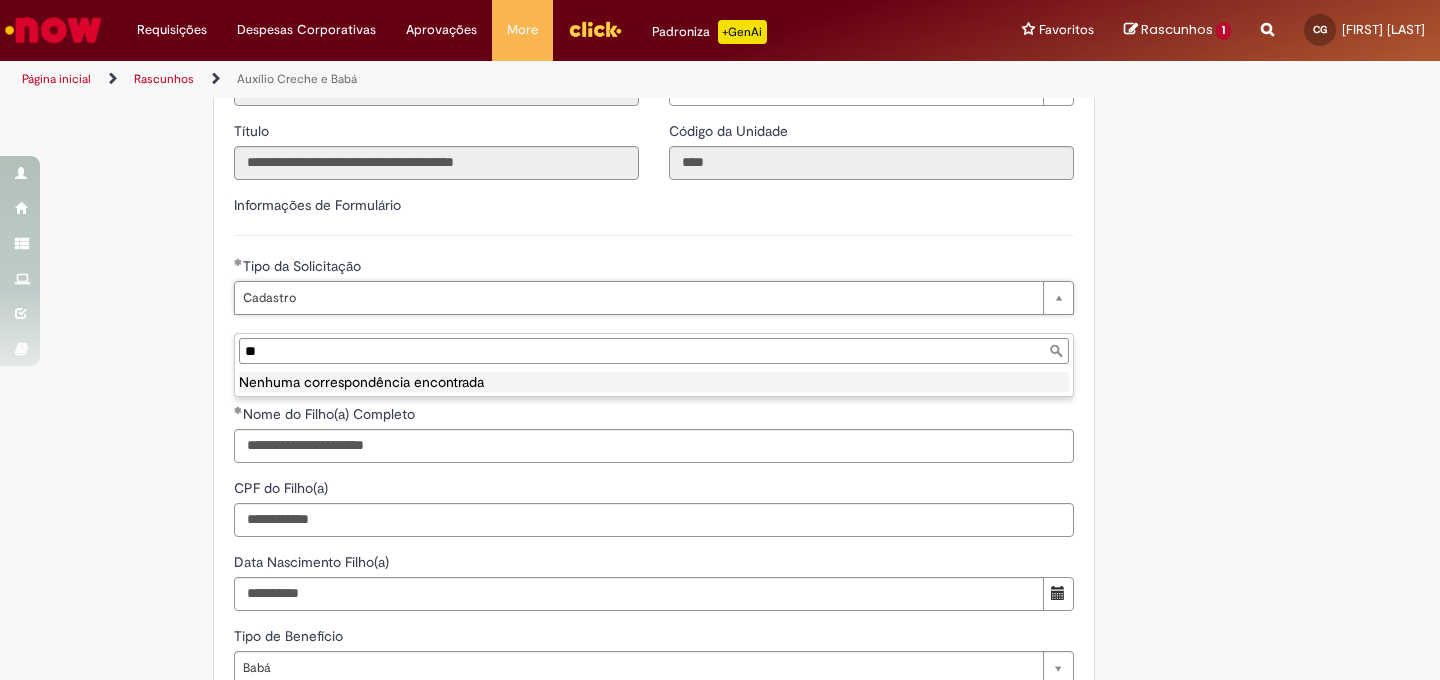 type on "*" 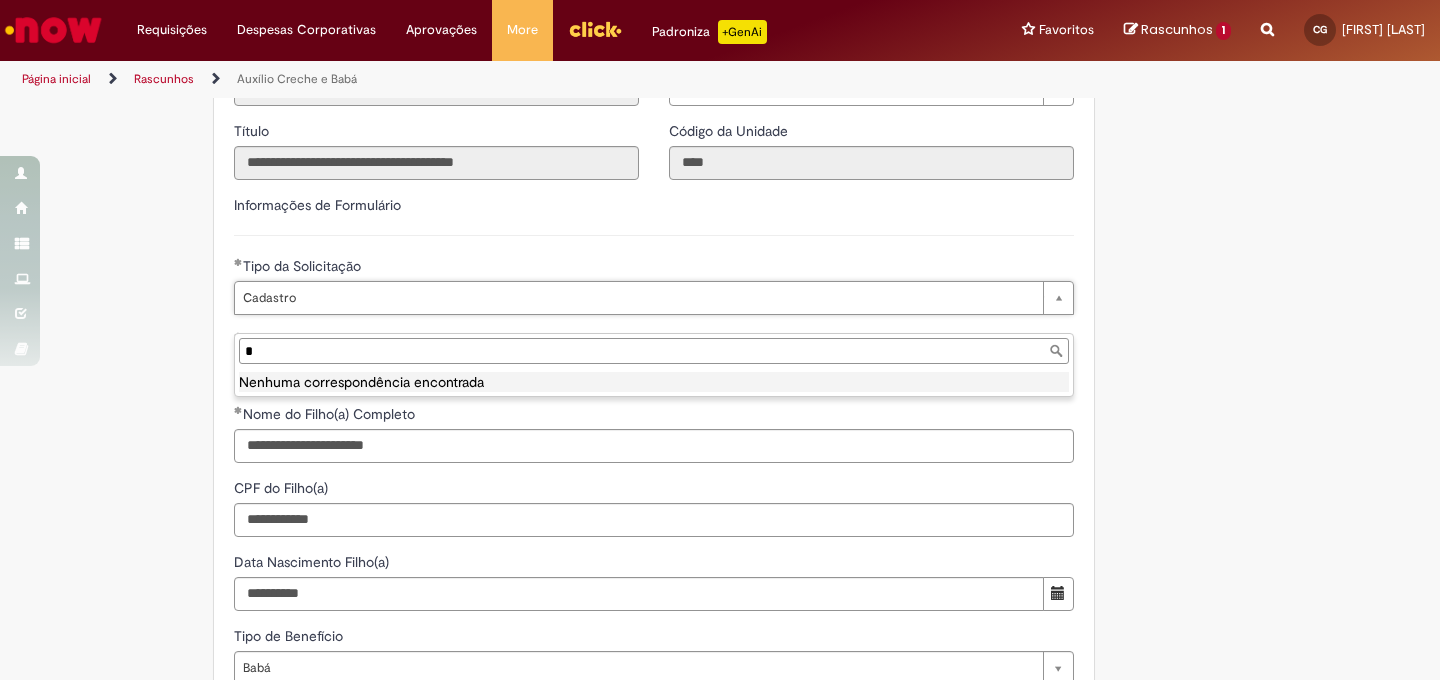 type 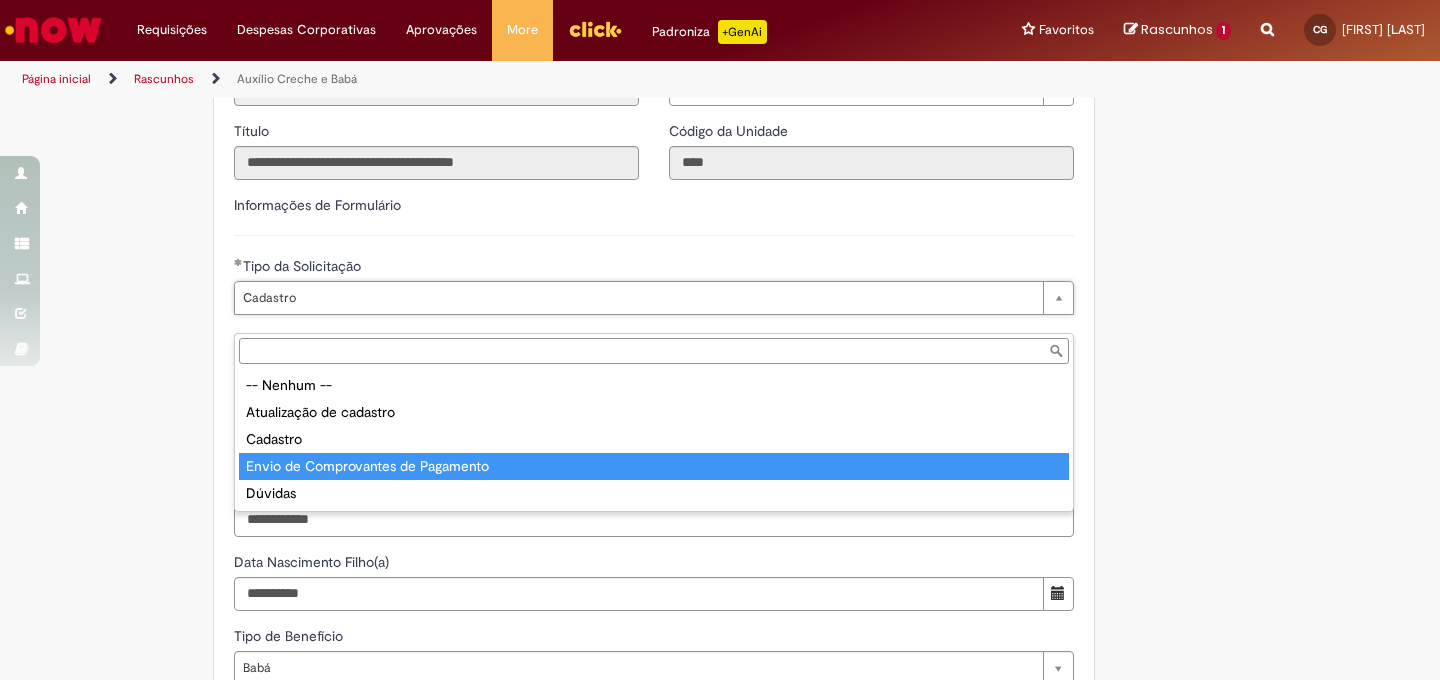 type on "**********" 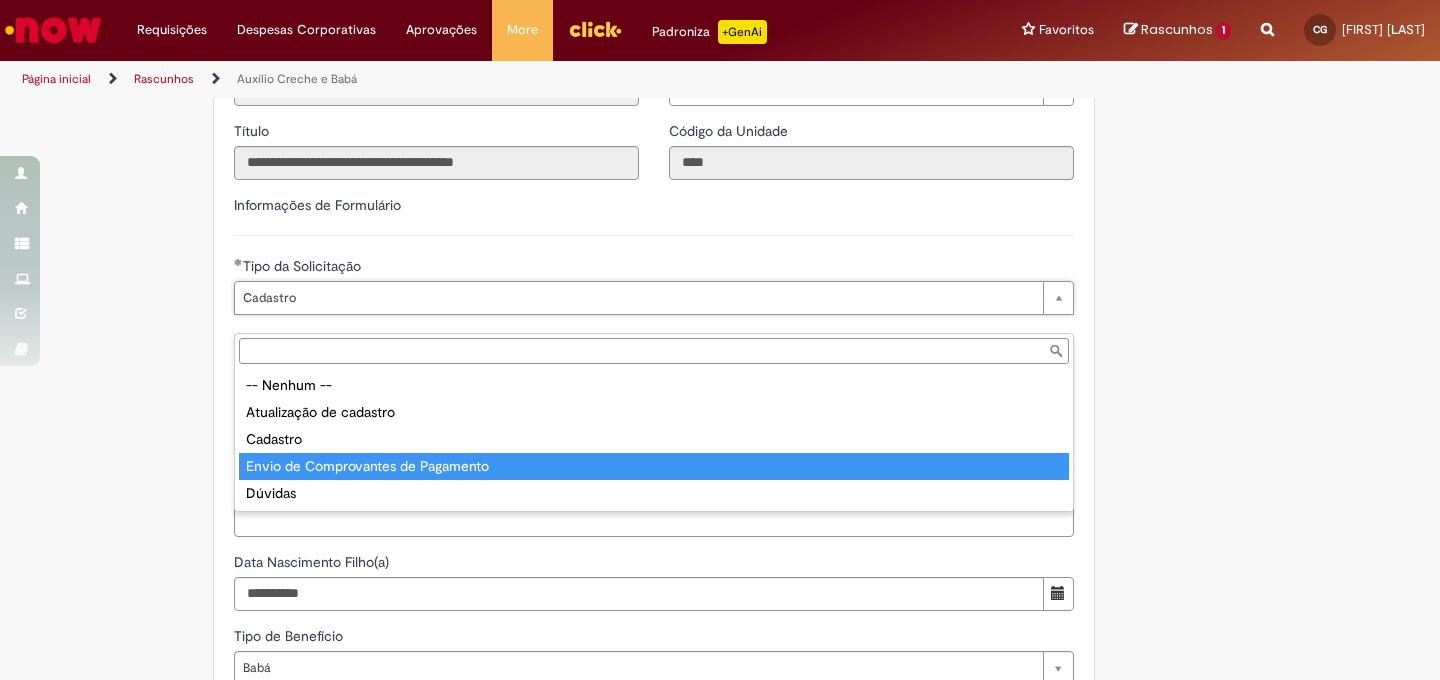 scroll, scrollTop: 0, scrollLeft: 56, axis: horizontal 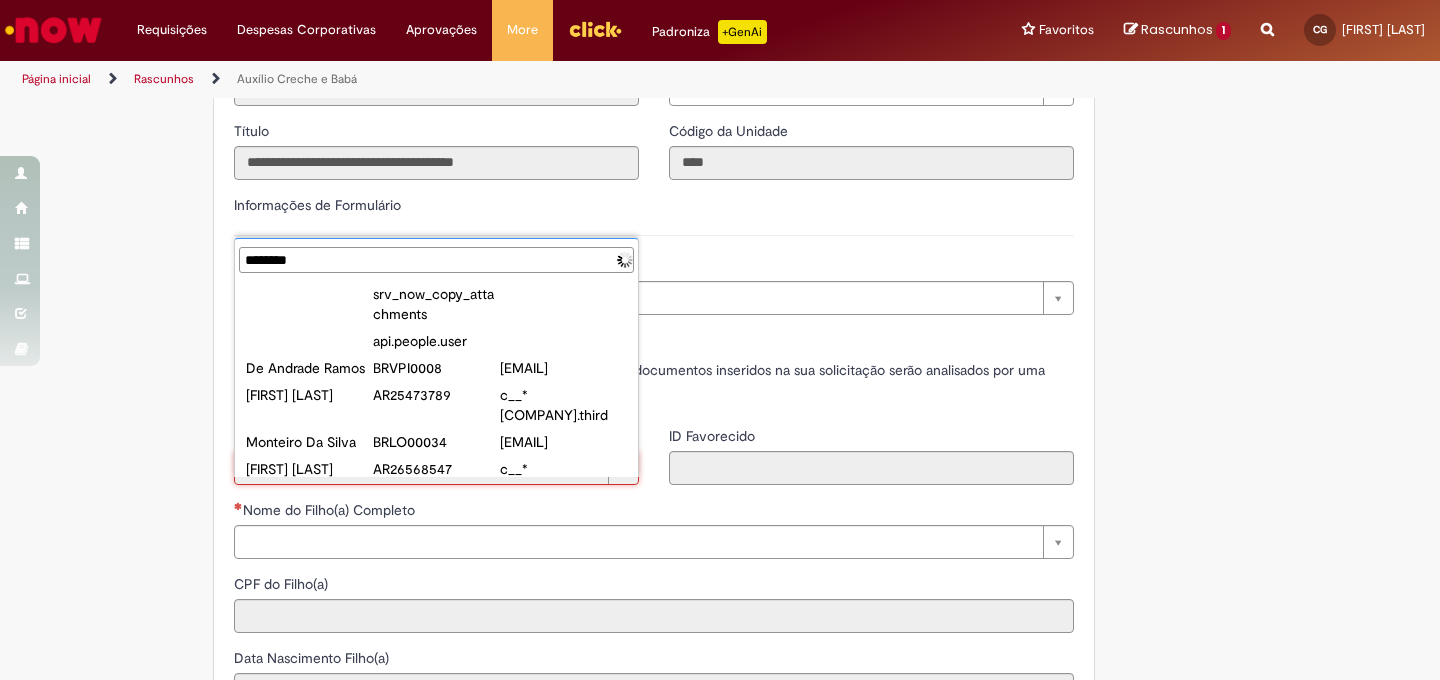 type on "*********" 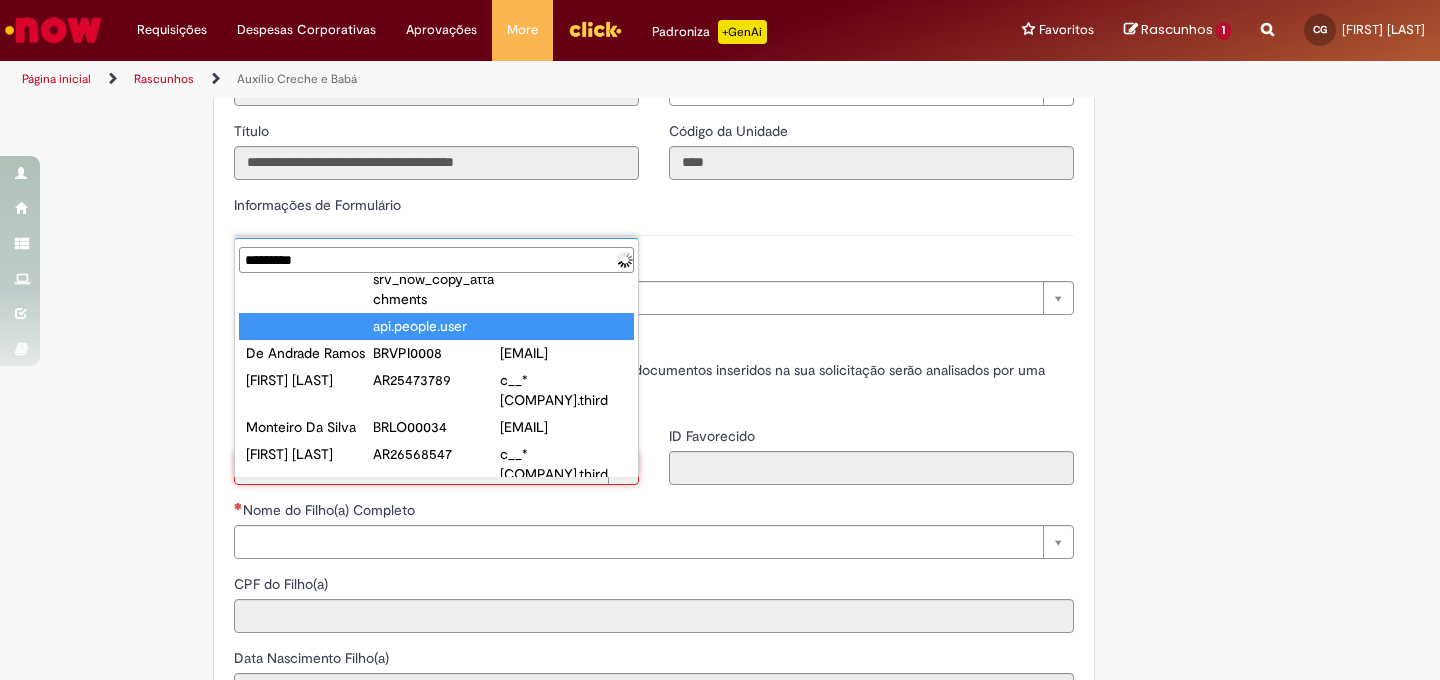 scroll, scrollTop: 0, scrollLeft: 0, axis: both 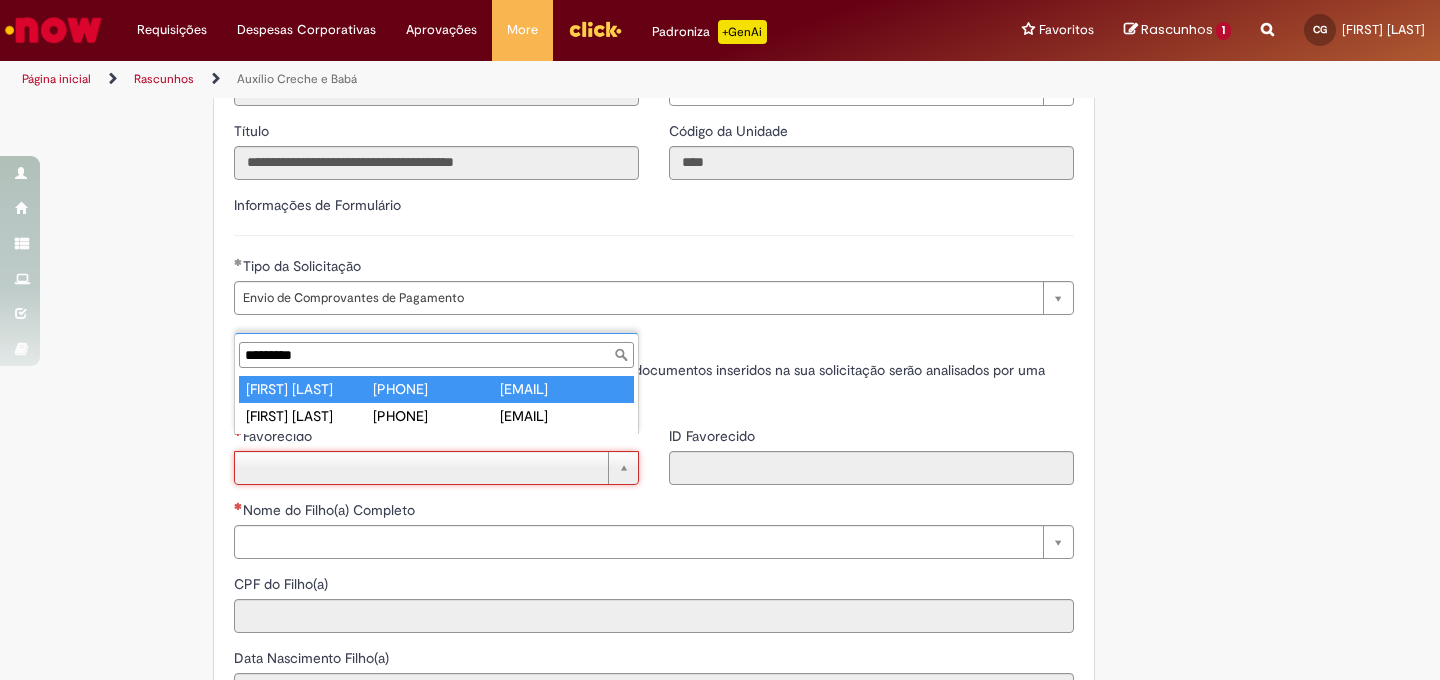 type on "**********" 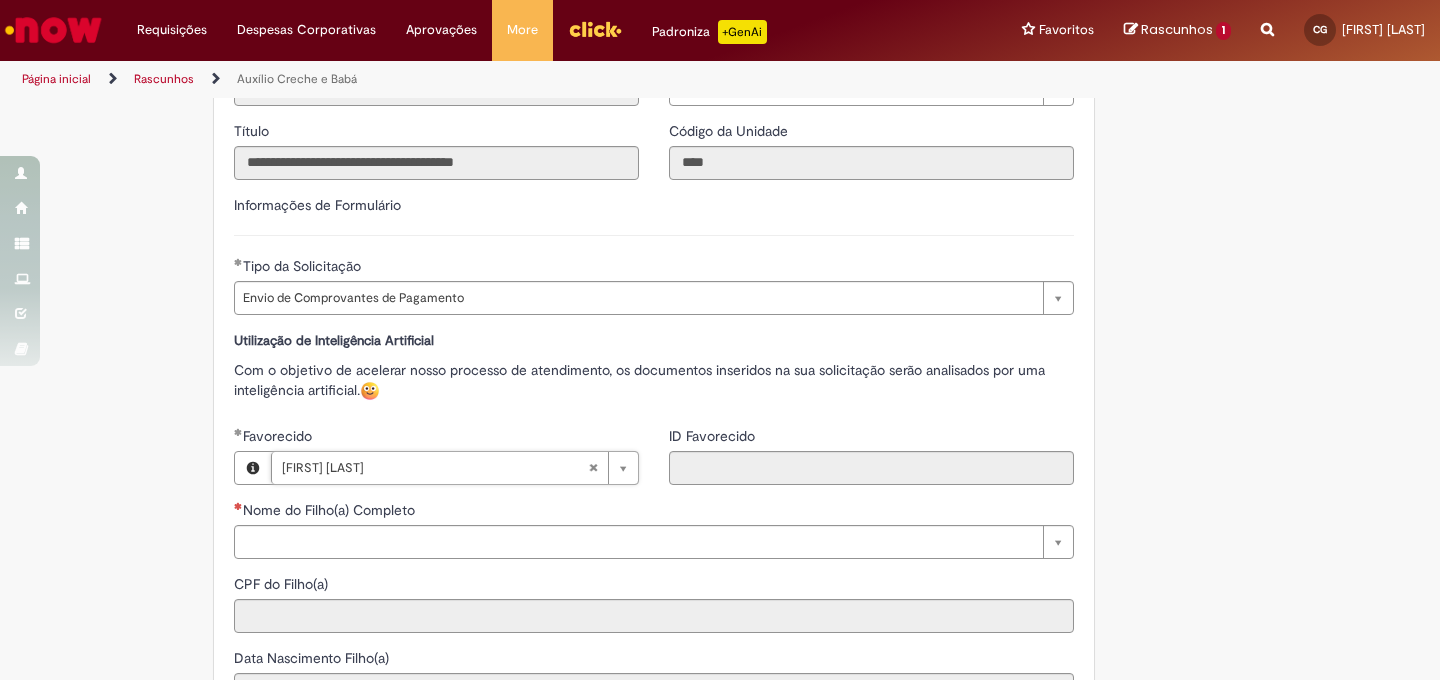 type on "********" 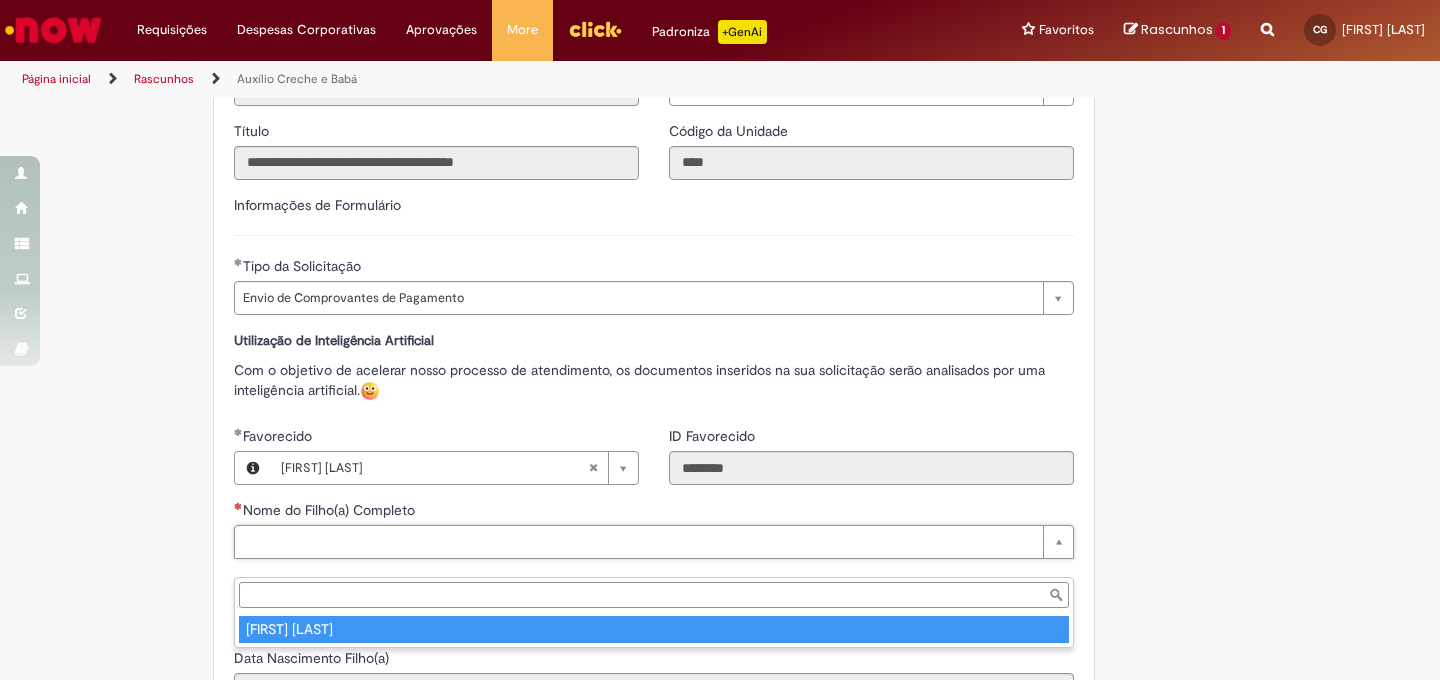 type on "**********" 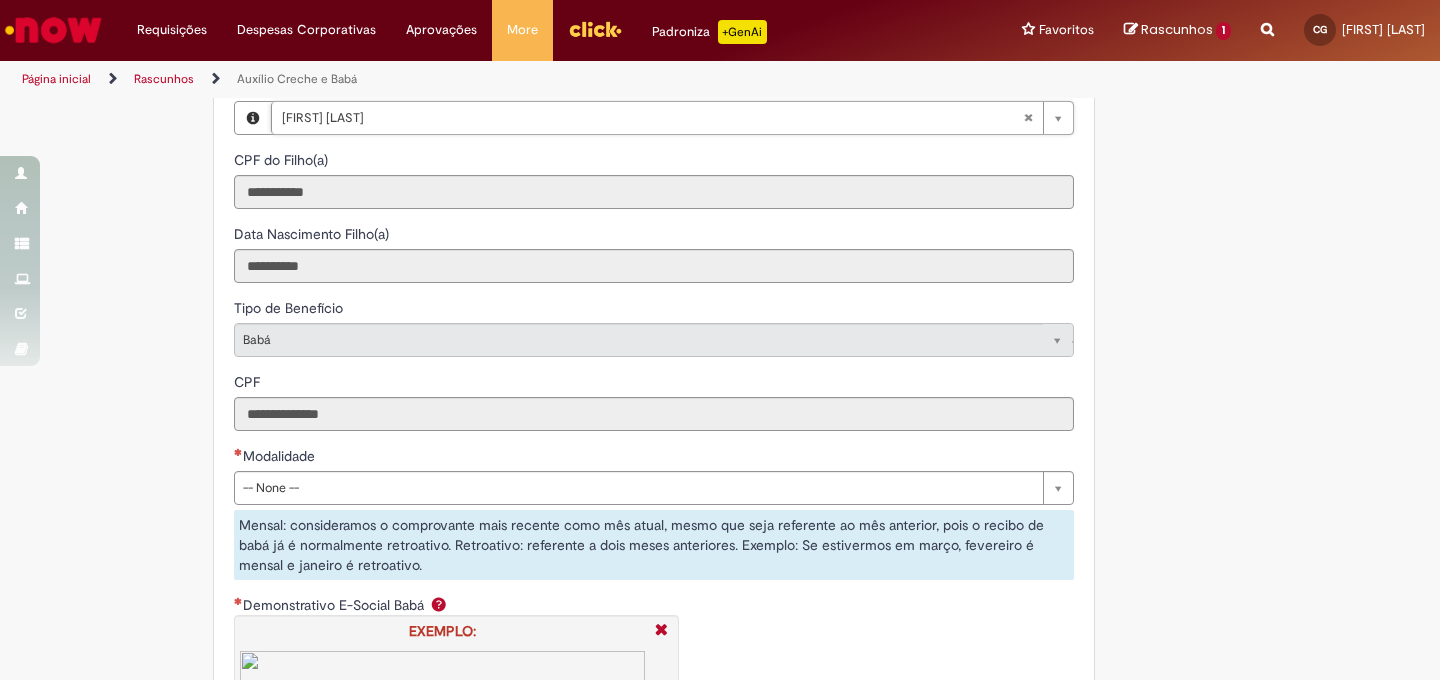 scroll, scrollTop: 998, scrollLeft: 0, axis: vertical 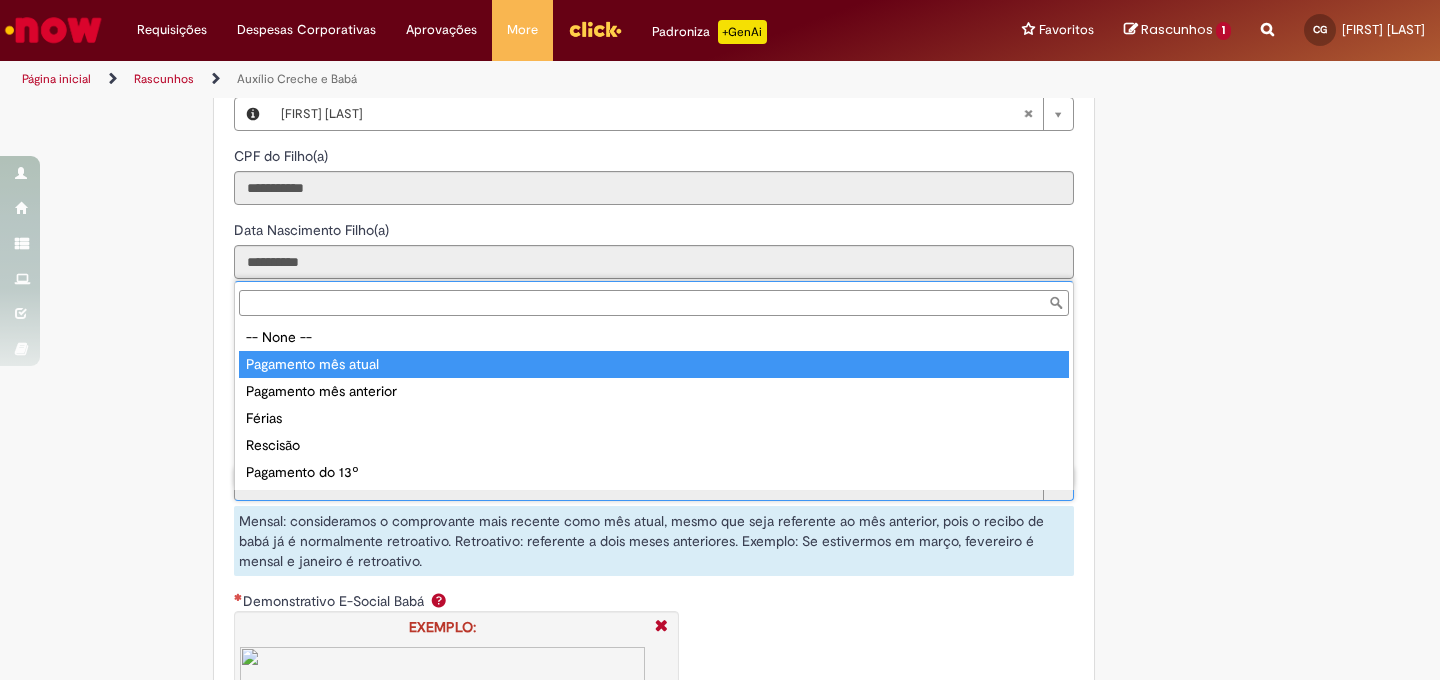 type on "**********" 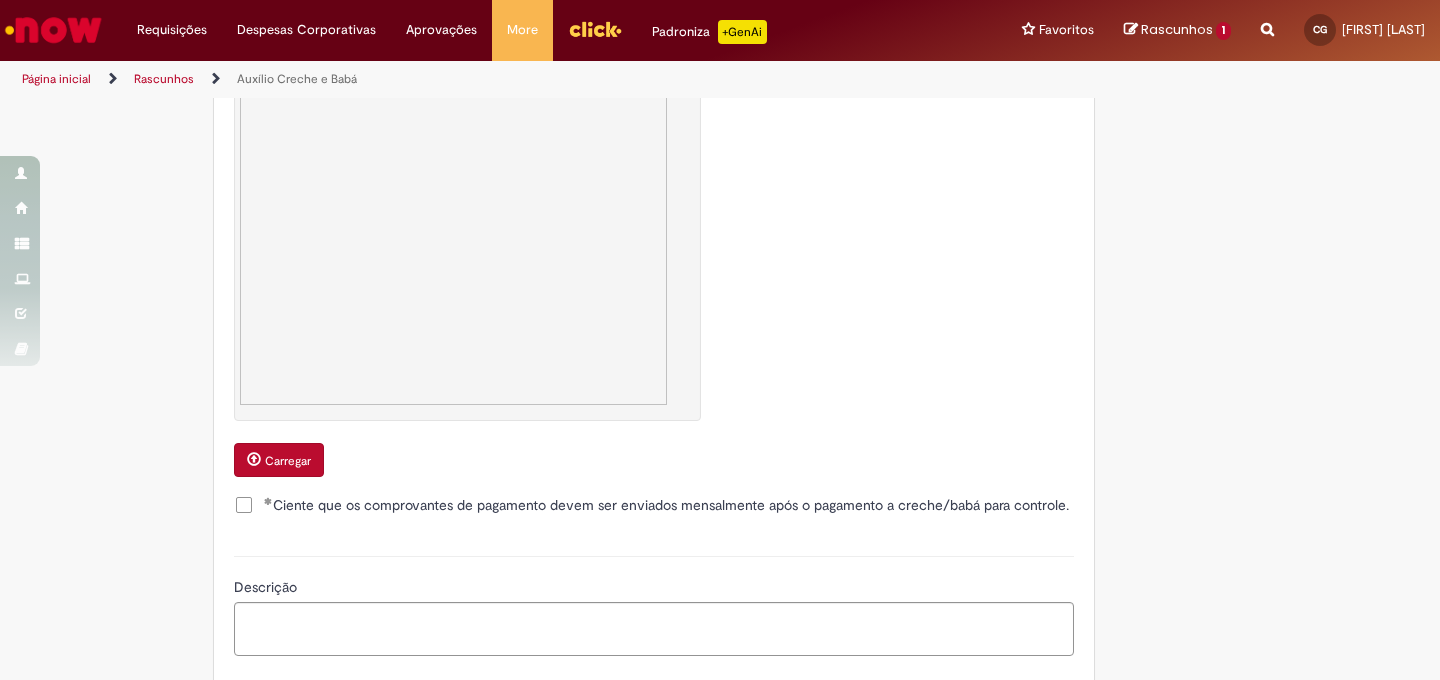 scroll, scrollTop: 2350, scrollLeft: 0, axis: vertical 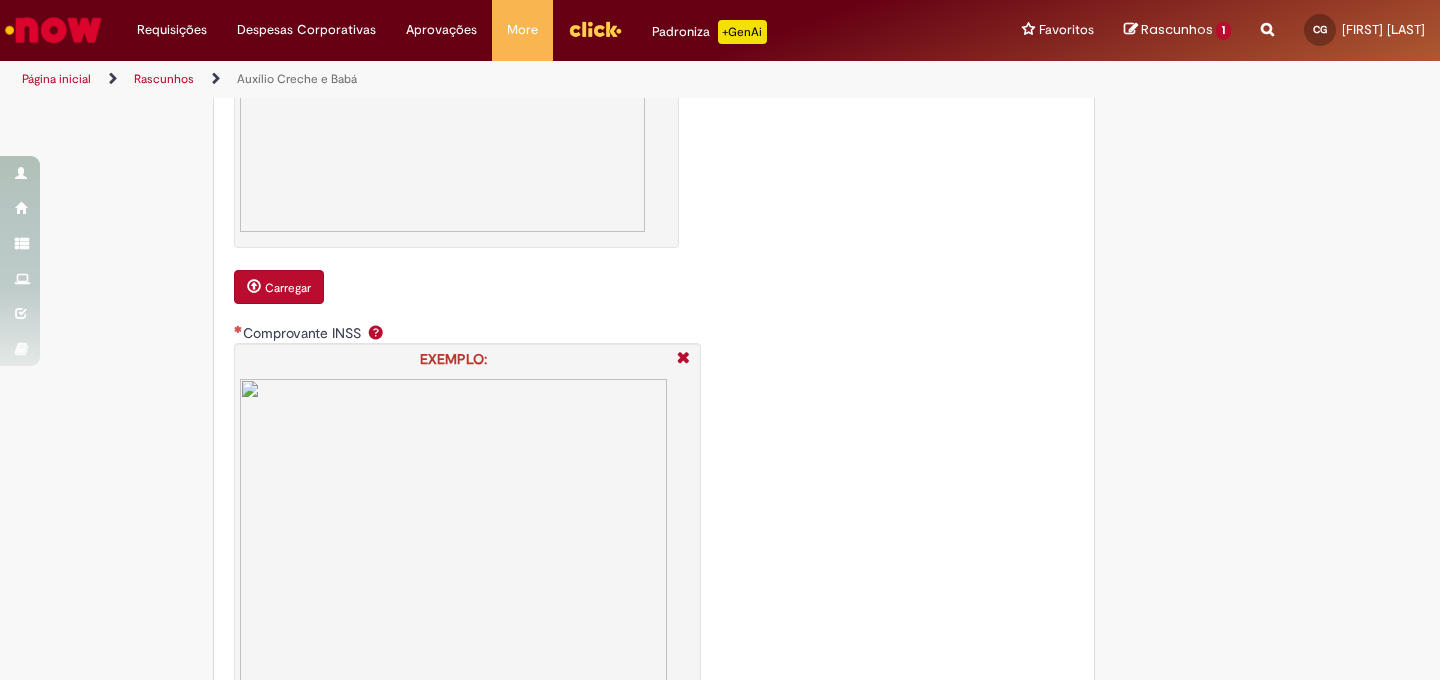 click on "Carregar" at bounding box center [288, 288] 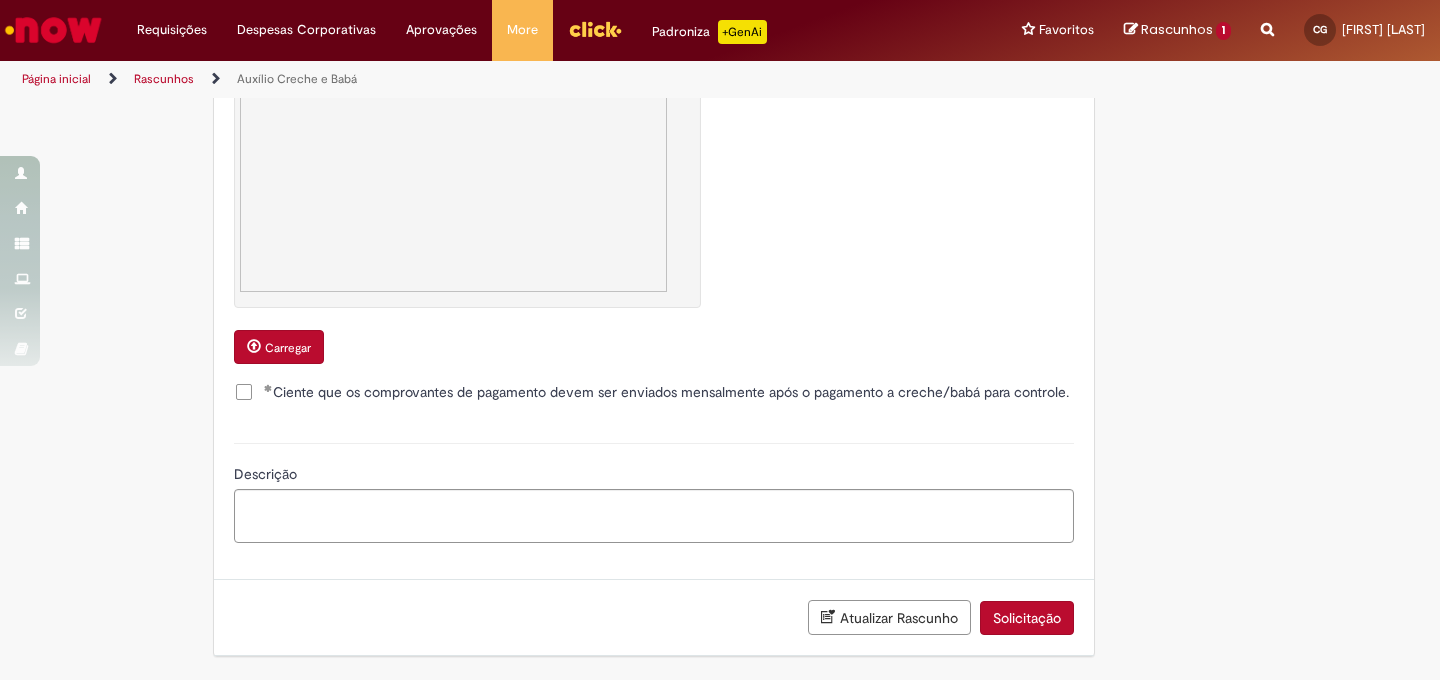 scroll, scrollTop: 2500, scrollLeft: 0, axis: vertical 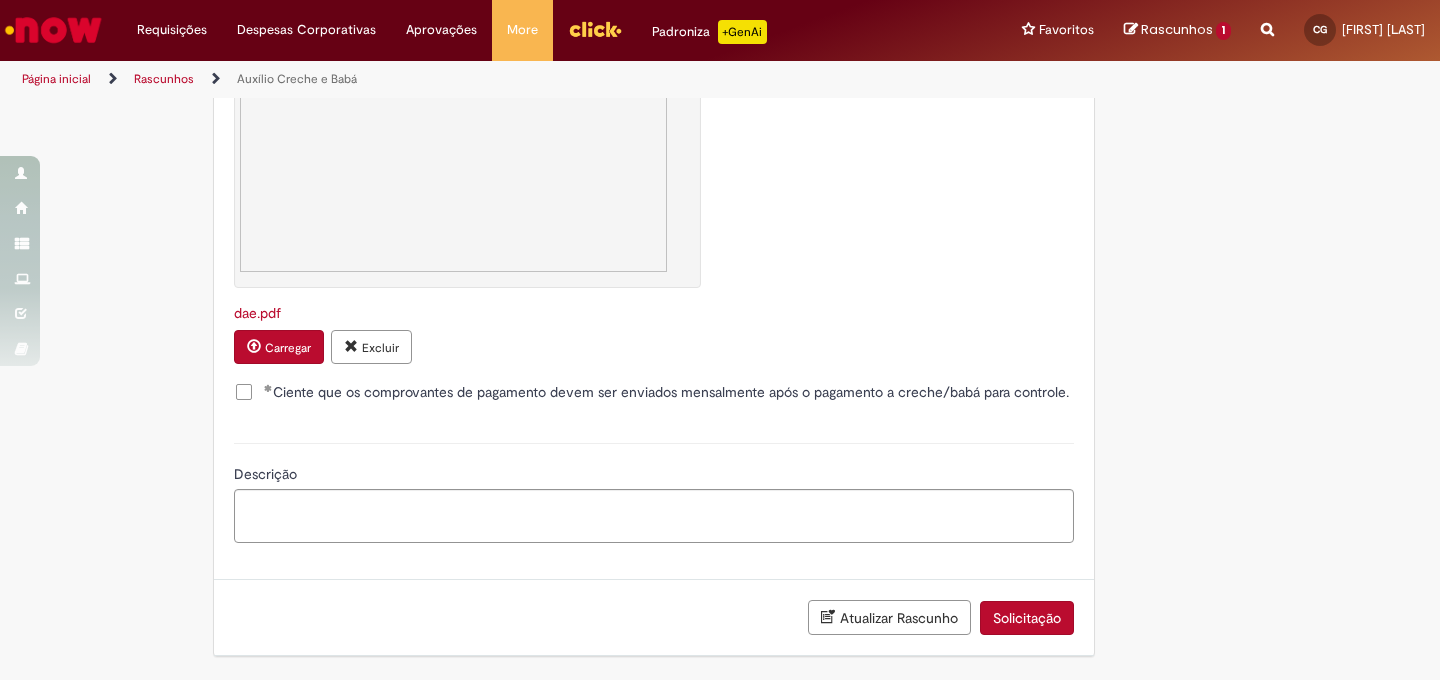 click on "Solicitação" at bounding box center (1027, 618) 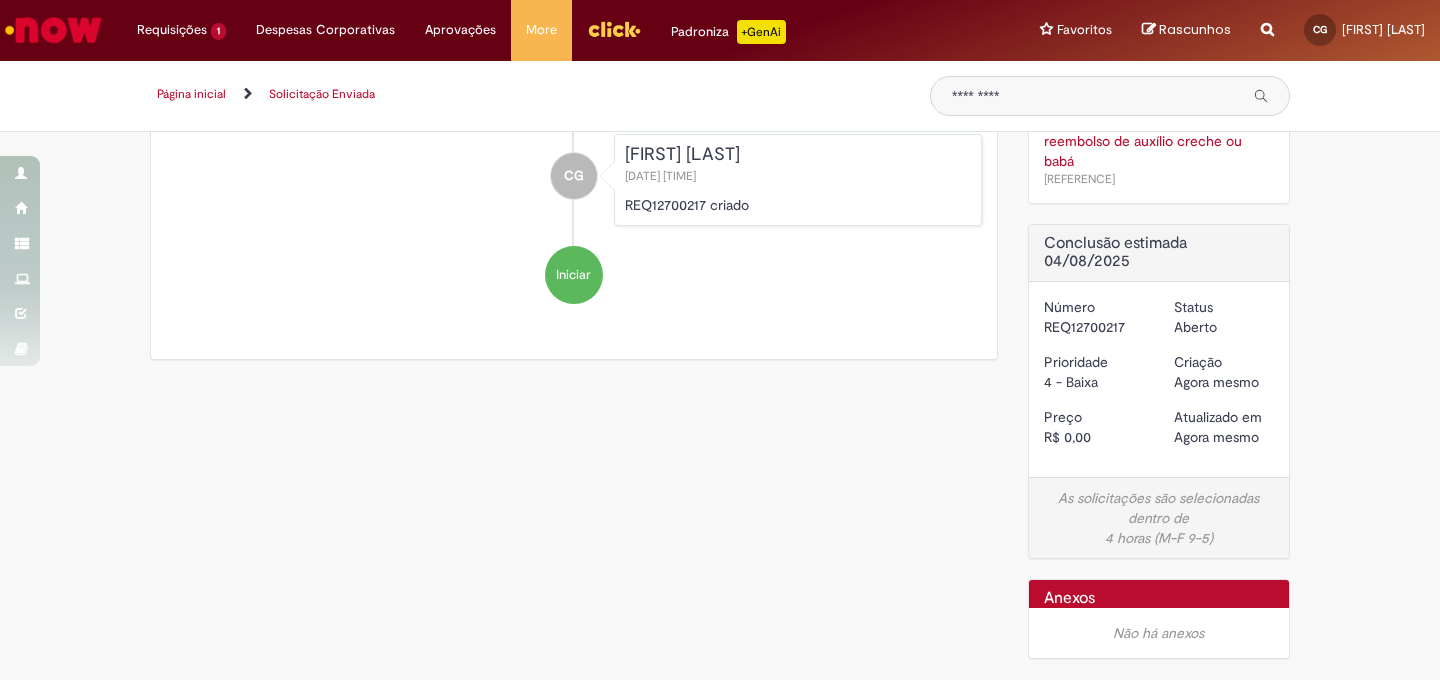 scroll, scrollTop: 0, scrollLeft: 0, axis: both 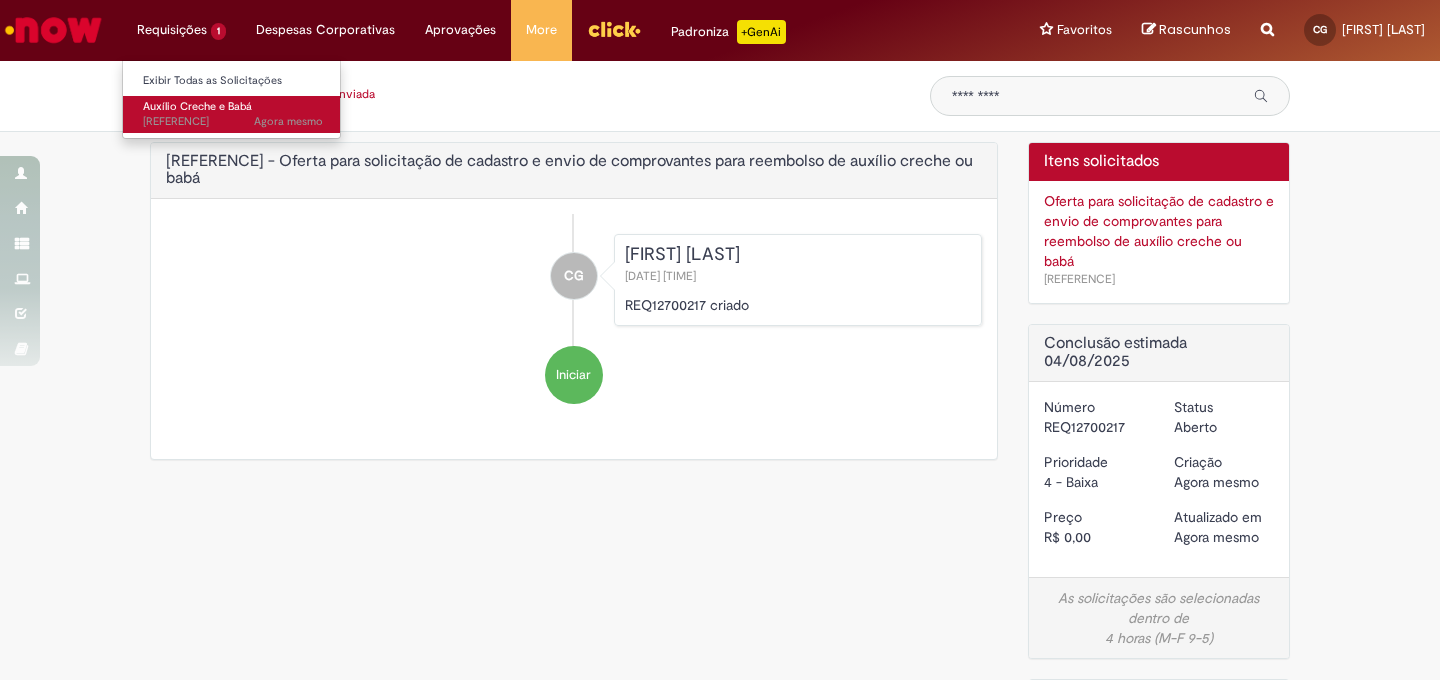 click on "Auxílio Creche e Babá" at bounding box center (197, 106) 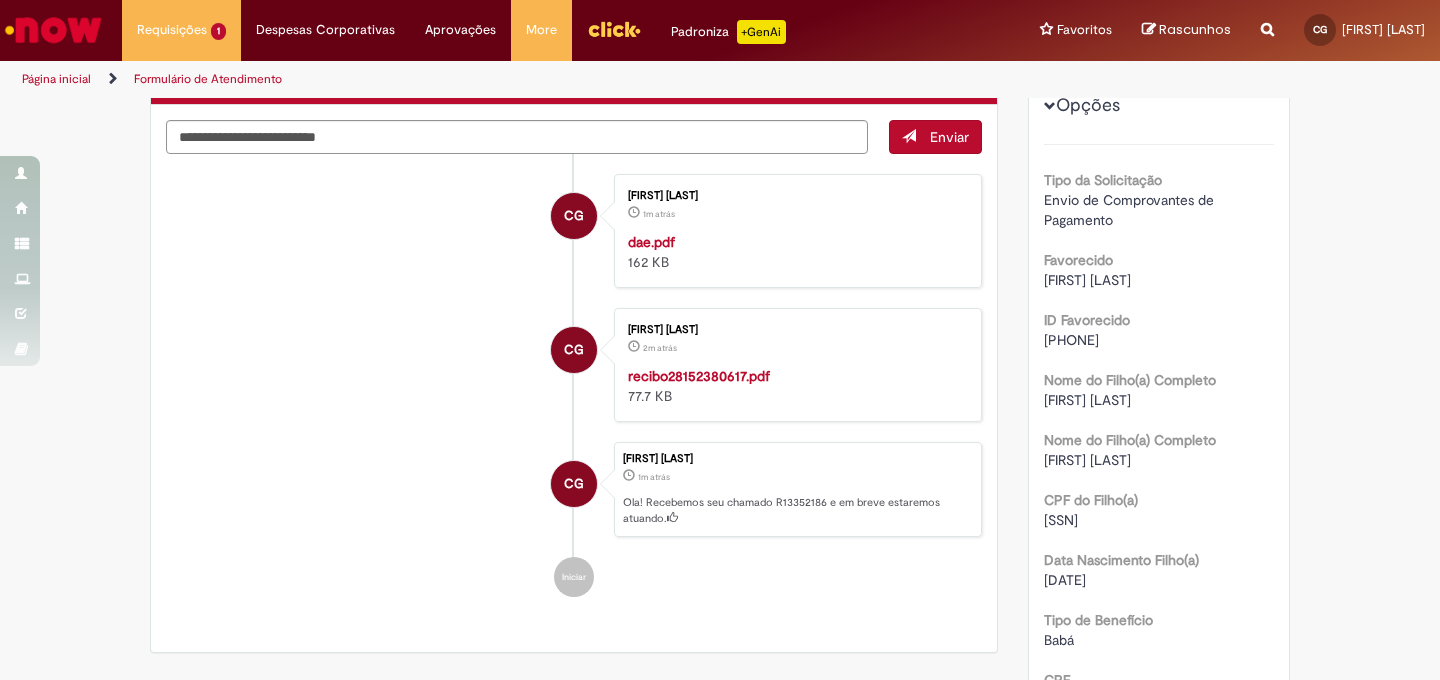 scroll, scrollTop: 0, scrollLeft: 0, axis: both 